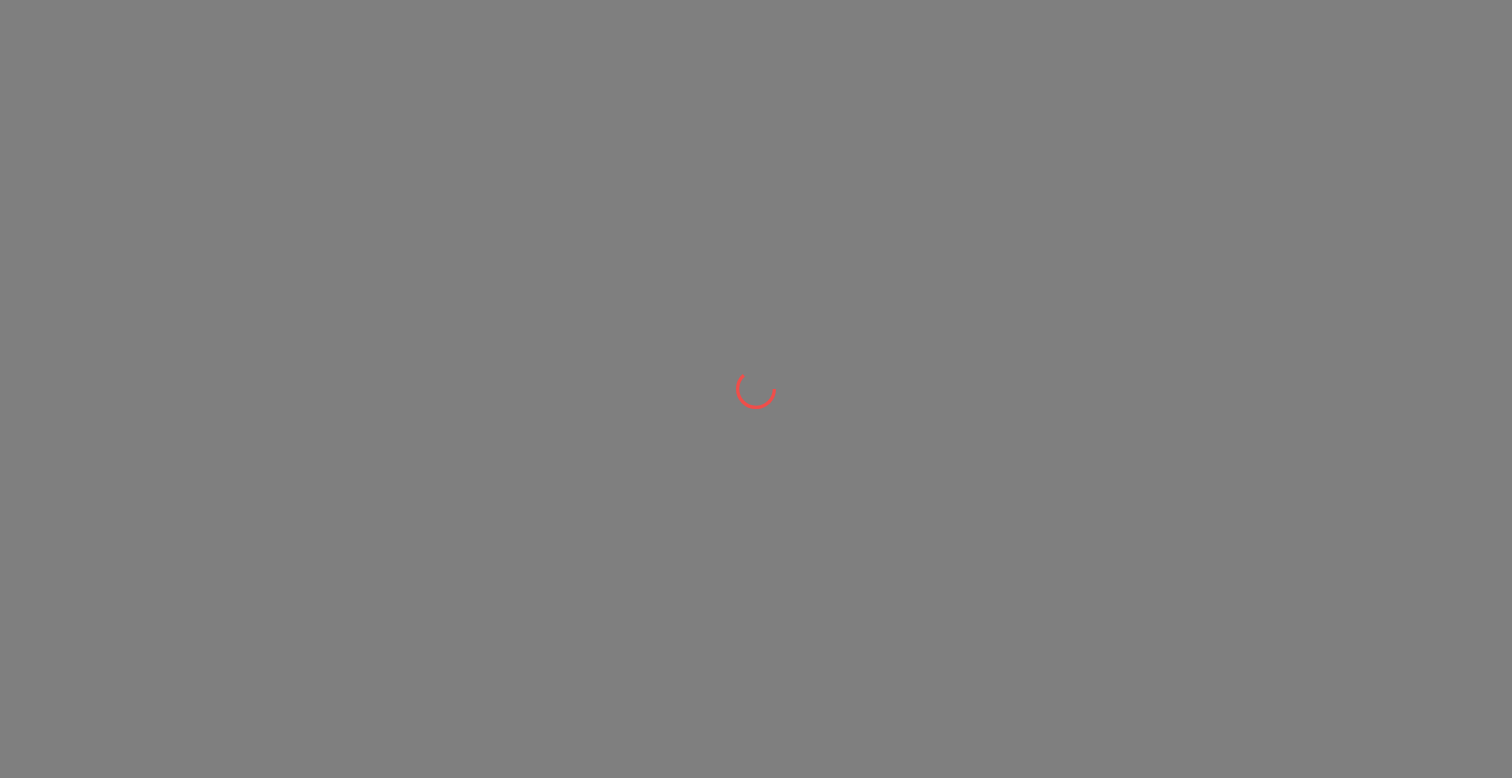scroll, scrollTop: 0, scrollLeft: 0, axis: both 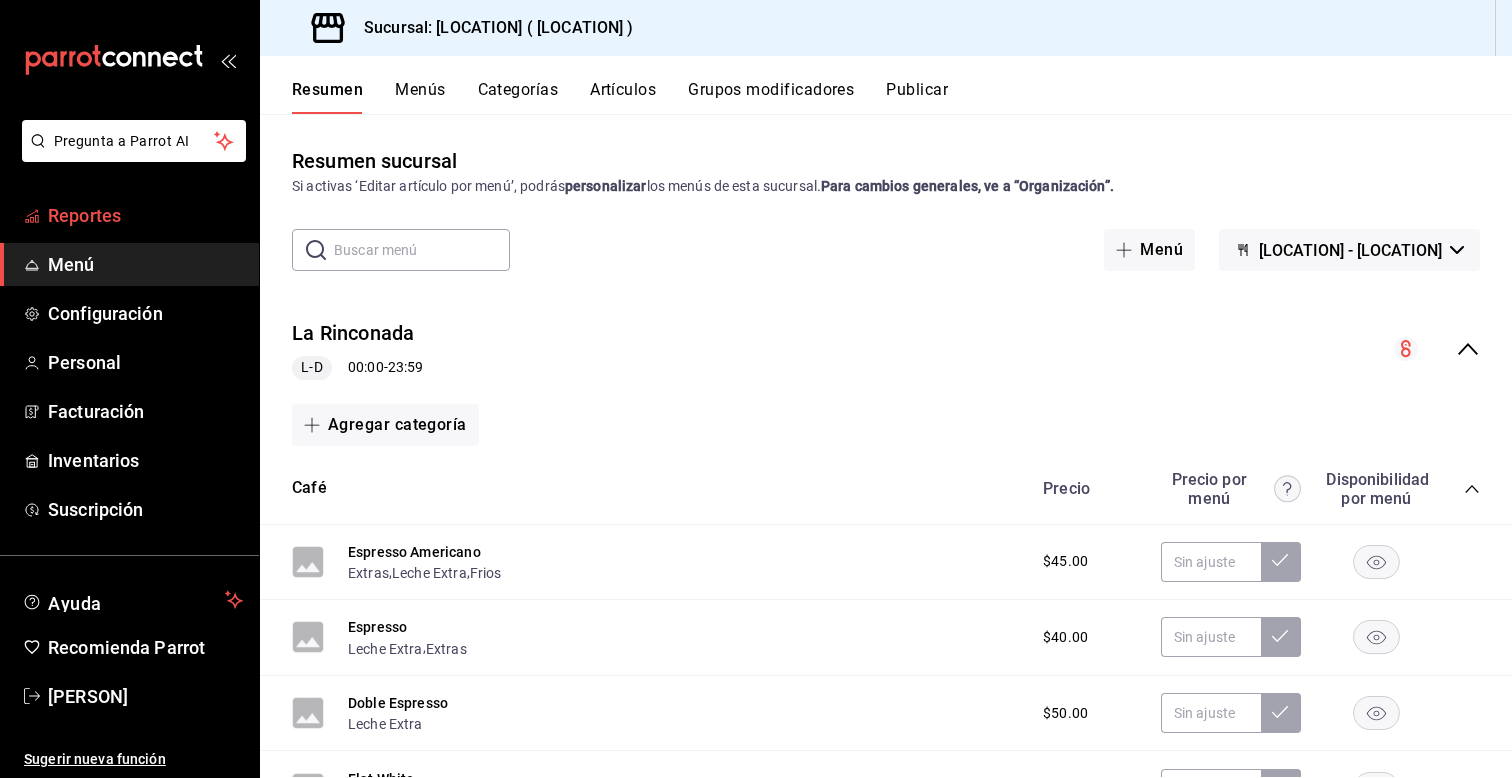 click on "Reportes" at bounding box center (145, 215) 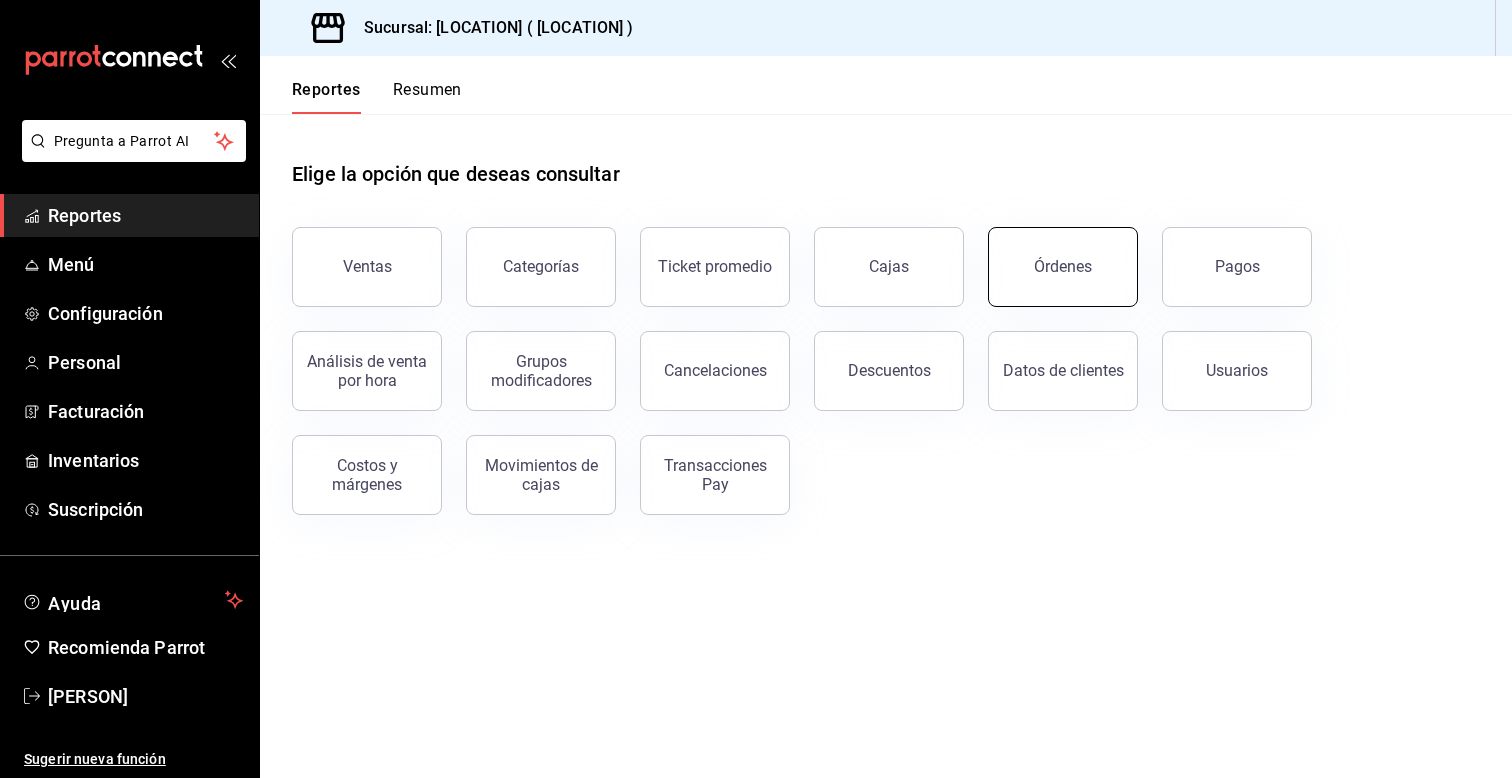 click on "Órdenes" at bounding box center (1063, 267) 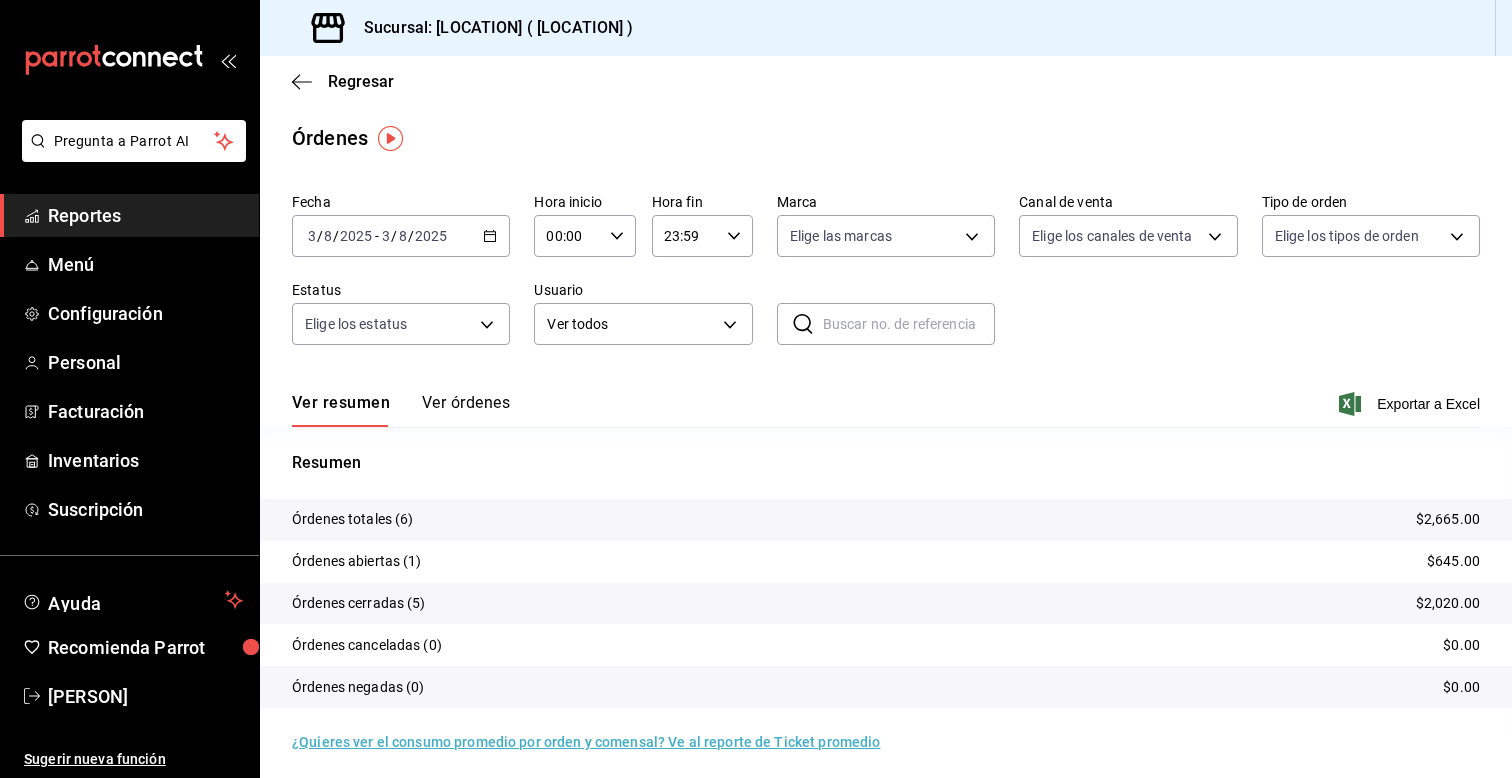 click on "2025-08-03 3 / 8 / 2025 - 2025-08-03 3 / 8 / 2025" at bounding box center [401, 236] 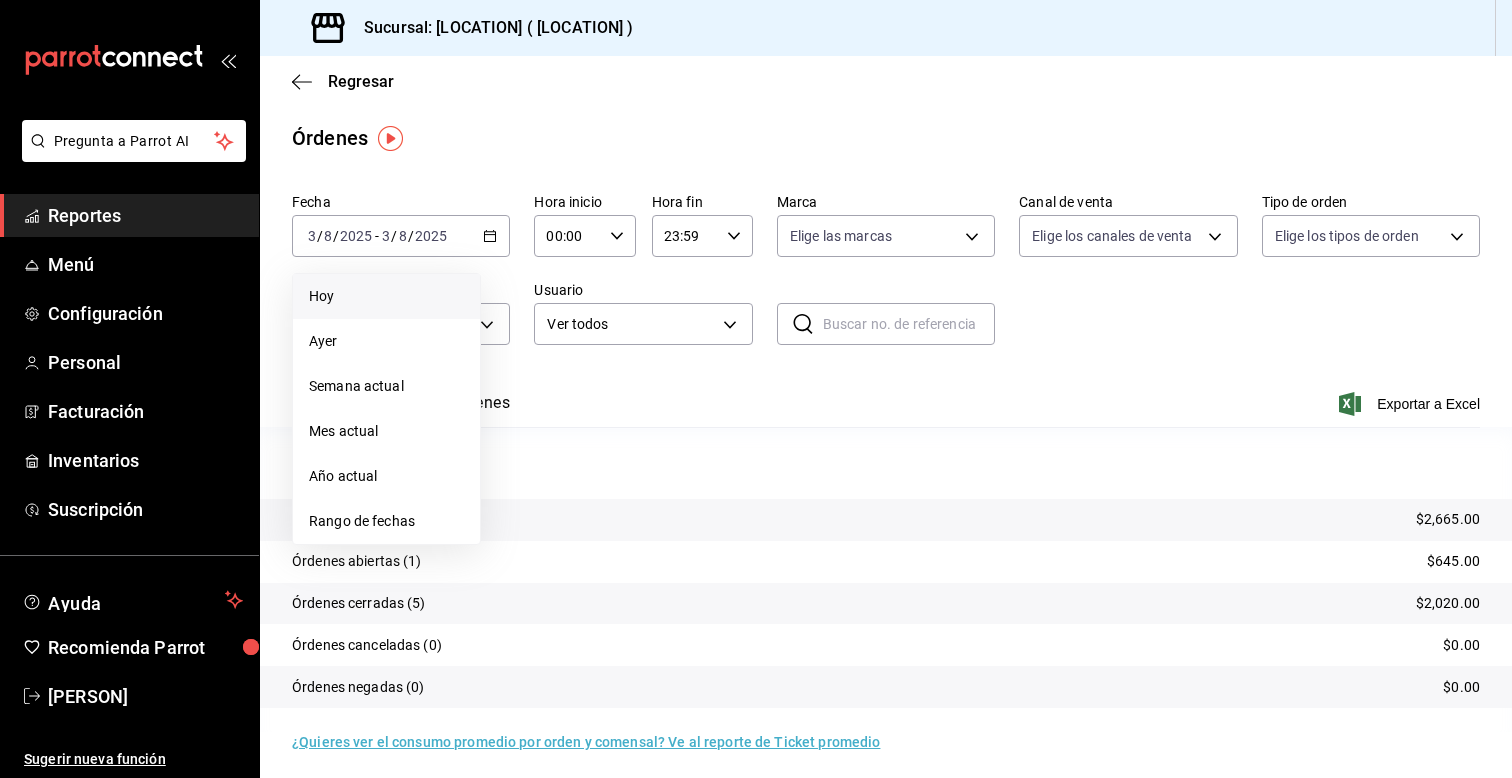 click on "Hoy" at bounding box center (386, 296) 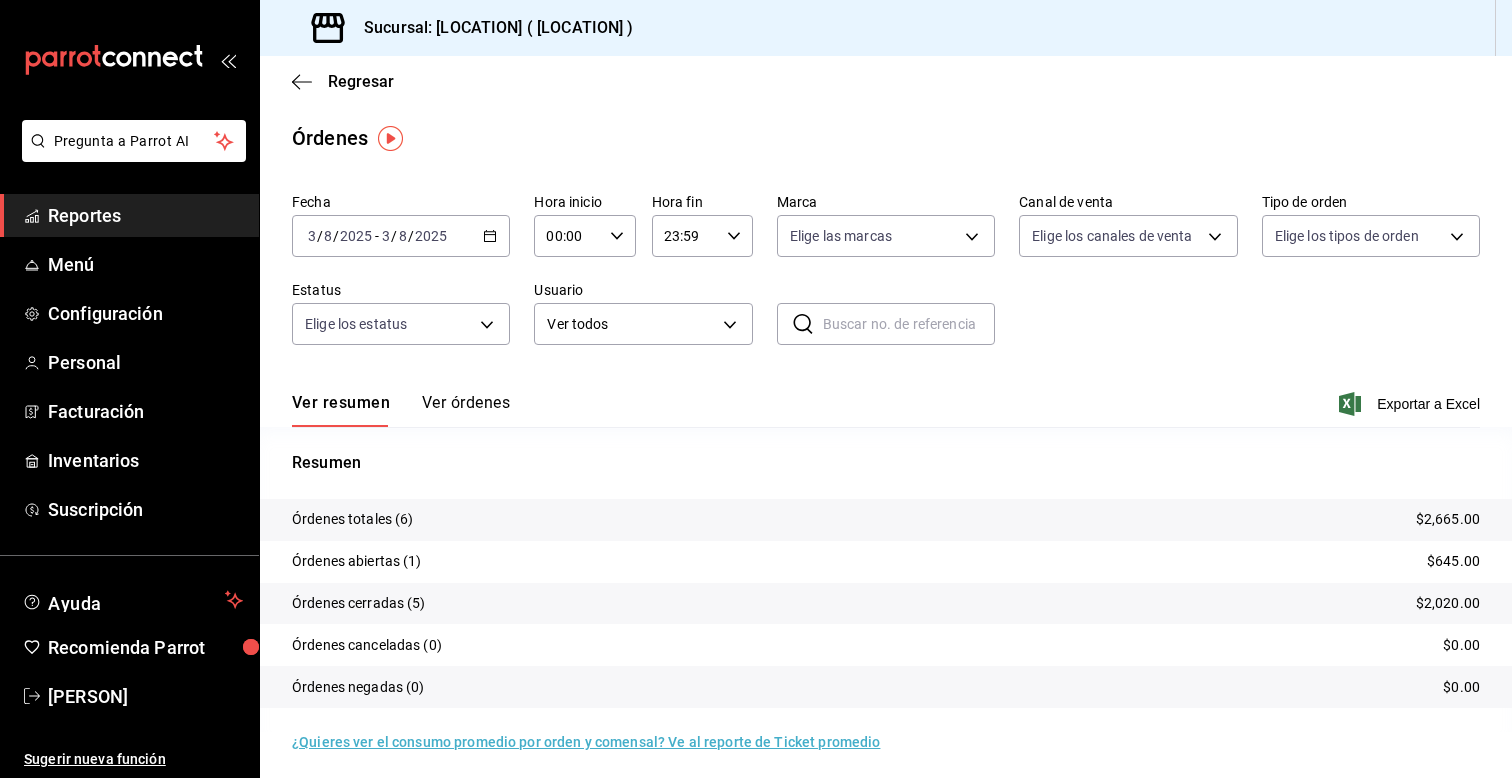 click on "Reportes" at bounding box center [145, 215] 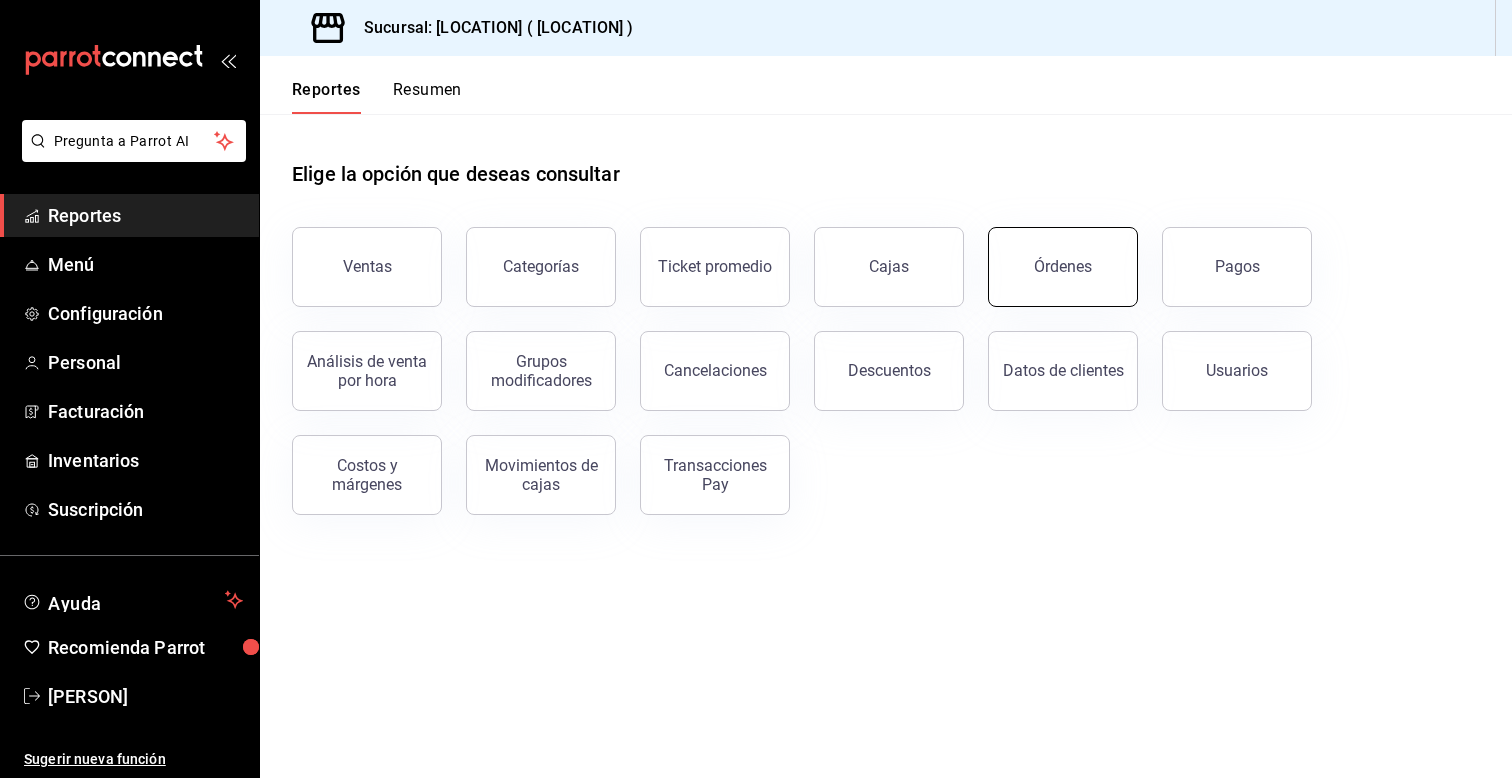 click on "Órdenes" at bounding box center (1063, 267) 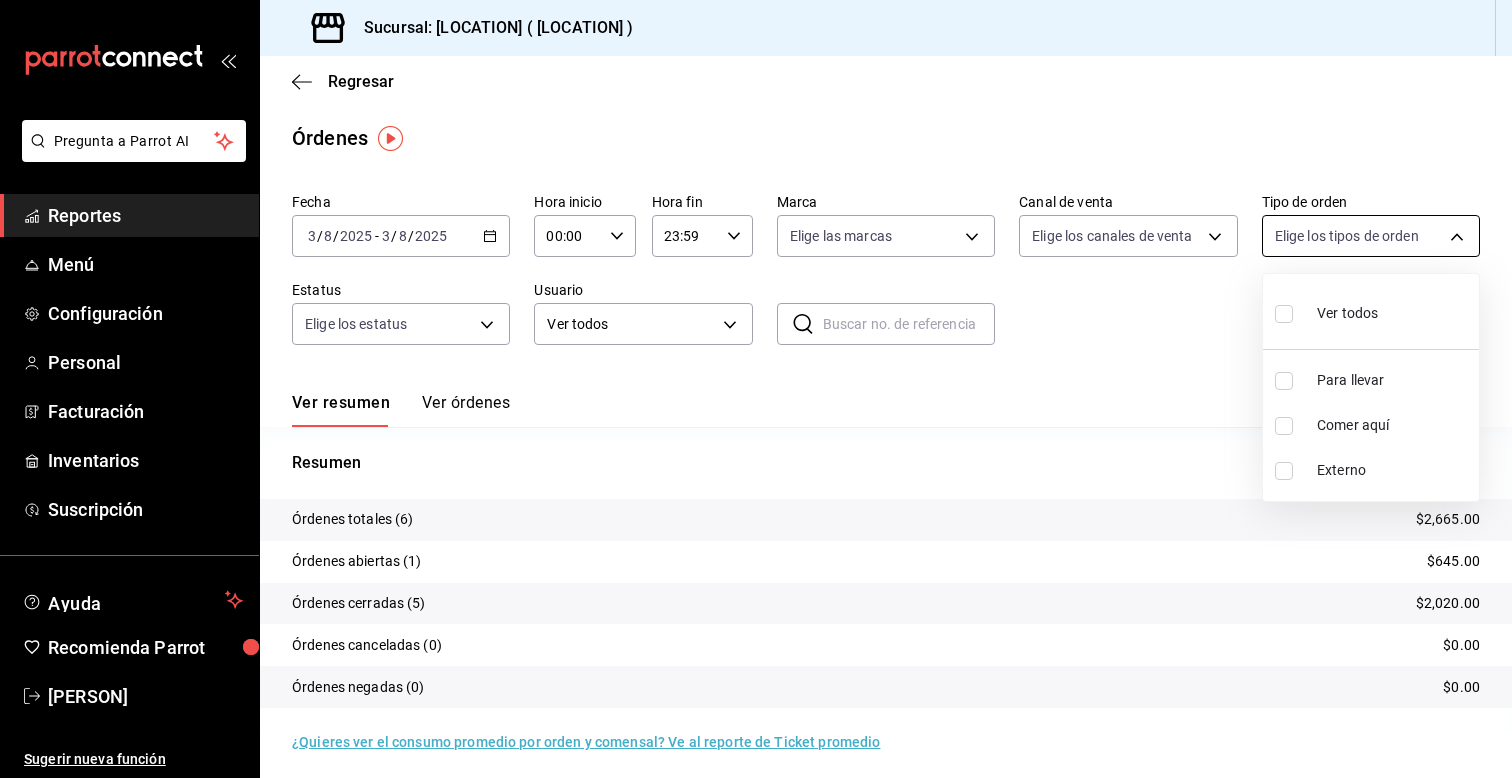 click on "Pregunta a Parrot AI Reportes   Menú   Configuración   Personal   Facturación   Inventarios   Suscripción   Ayuda Recomienda Parrot   Carlos Gereda   Sugerir nueva función   Sucursal: La Rinconada (Puerto Escondido) Regresar Órdenes Fecha 2025-08-03 3 / 8 / 2025 - 2025-08-03 3 / 8 / 2025 Hora inicio 00:00 Hora inicio Hora fin 23:59 Hora fin Marca Elige las marcas Canal de venta Elige los canales de venta Tipo de orden Elige los tipos de orden Estatus Elige los estatus Usuario Ver todos ALL ​ ​ Ver resumen Ver órdenes Exportar a Excel Resumen Órdenes totales (6) $2,665.00 Órdenes abiertas (1) $645.00 Órdenes cerradas (5) $2,020.00 Órdenes canceladas (0) $0.00 Órdenes negadas (0) $0.00 ¿Quieres ver el consumo promedio por orden y comensal? Ve al reporte de Ticket promedio GANA 1 MES GRATIS EN TU SUSCRIPCIÓN AQUÍ Ver video tutorial Ir a video Pregunta a Parrot AI Reportes   Menú   Configuración   Personal   Facturación   Inventarios   Suscripción   Ayuda Recomienda Parrot   Carlos Gereda" at bounding box center (756, 389) 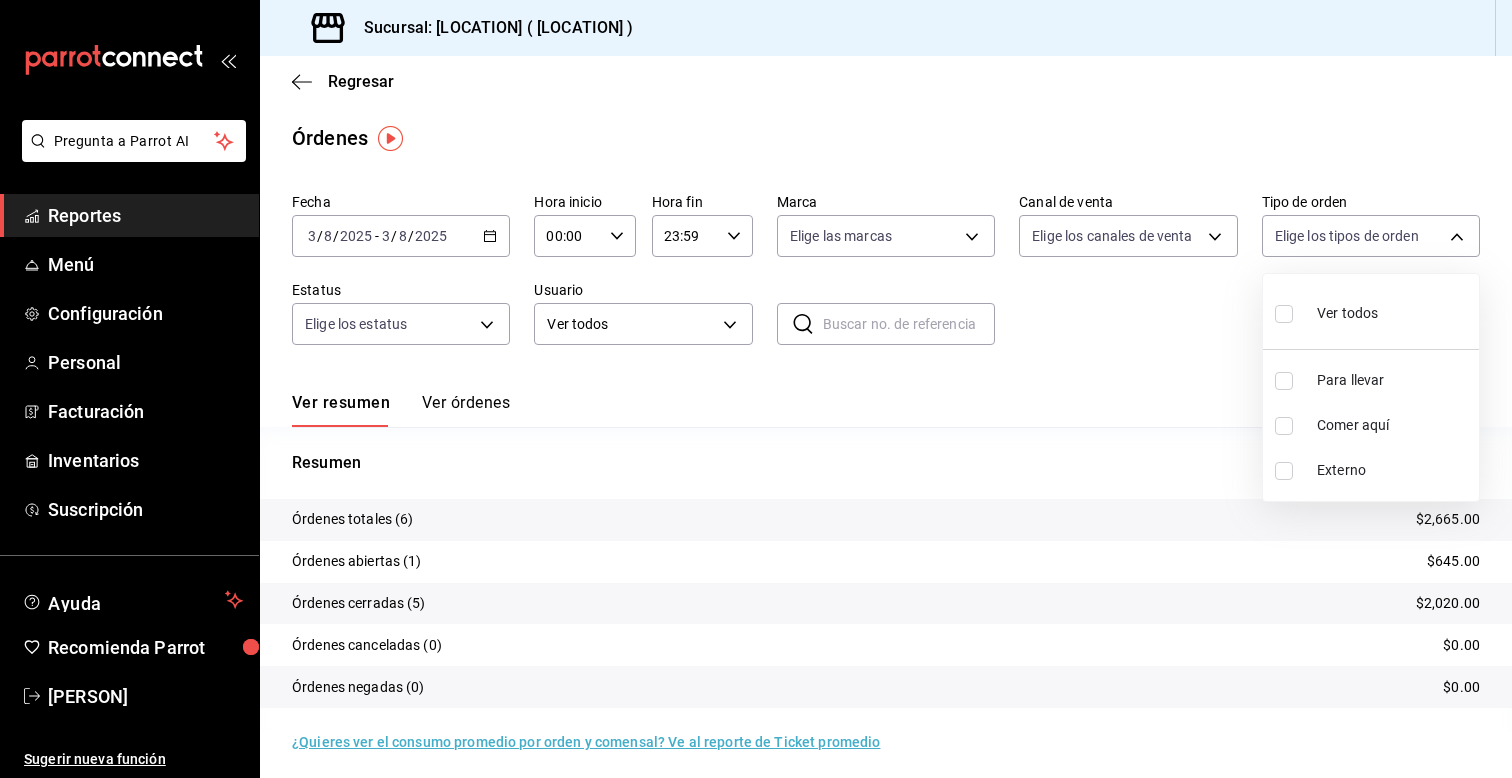 click at bounding box center (756, 389) 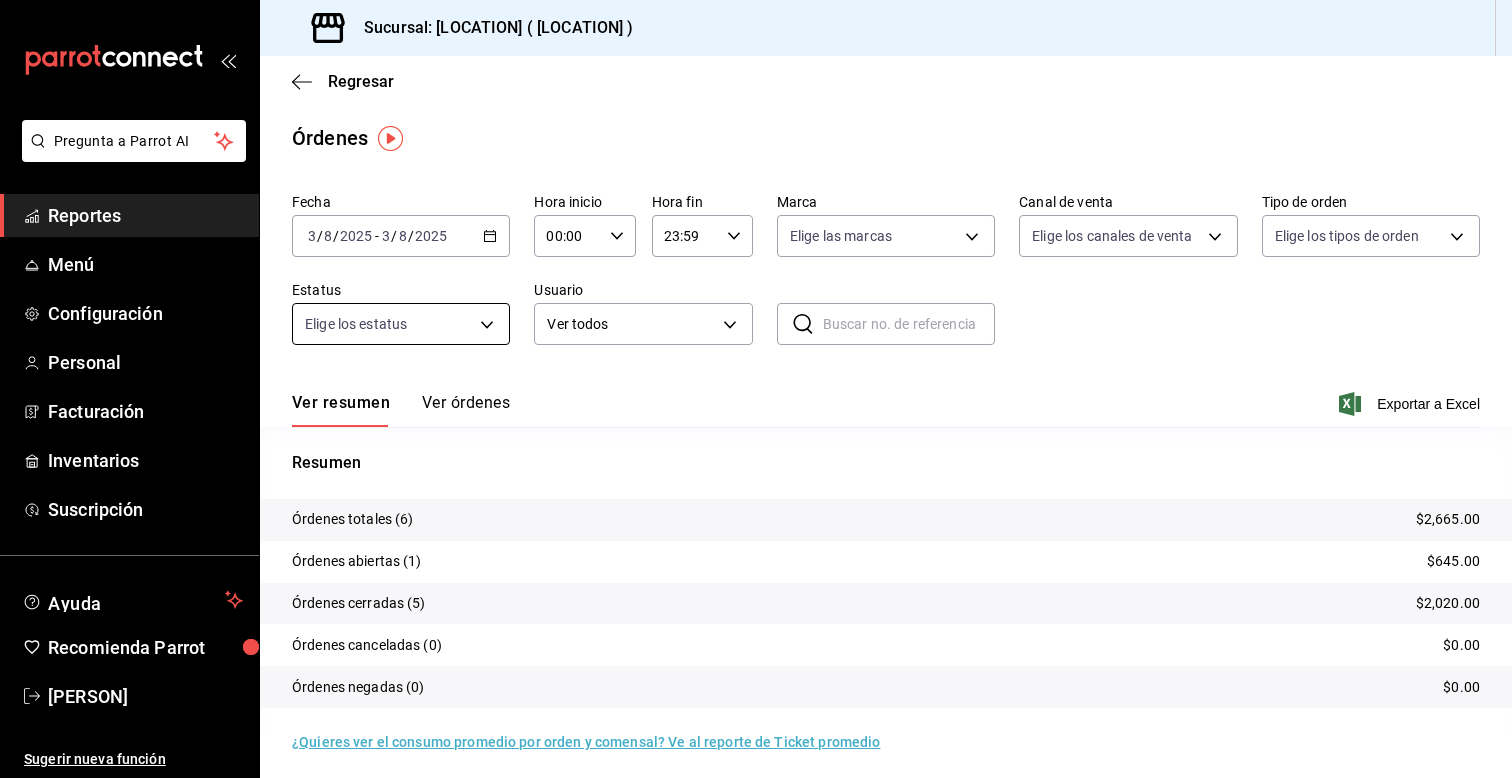 click on "Pregunta a Parrot AI Reportes   Menú   Configuración   Personal   Facturación   Inventarios   Suscripción   Ayuda Recomienda Parrot   Carlos Gereda   Sugerir nueva función   Sucursal: La Rinconada (Puerto Escondido) Regresar Órdenes Fecha 2025-08-03 3 / 8 / 2025 - 2025-08-03 3 / 8 / 2025 Hora inicio 00:00 Hora inicio Hora fin 23:59 Hora fin Marca Elige las marcas Canal de venta Elige los canales de venta Tipo de orden Elige los tipos de orden Estatus Elige los estatus Usuario Ver todos ALL ​ ​ Ver resumen Ver órdenes Exportar a Excel Resumen Órdenes totales (6) $2,665.00 Órdenes abiertas (1) $645.00 Órdenes cerradas (5) $2,020.00 Órdenes canceladas (0) $0.00 Órdenes negadas (0) $0.00 ¿Quieres ver el consumo promedio por orden y comensal? Ve al reporte de Ticket promedio GANA 1 MES GRATIS EN TU SUSCRIPCIÓN AQUÍ Ver video tutorial Ir a video Pregunta a Parrot AI Reportes   Menú   Configuración   Personal   Facturación   Inventarios   Suscripción   Ayuda Recomienda Parrot   Carlos Gereda" at bounding box center (756, 389) 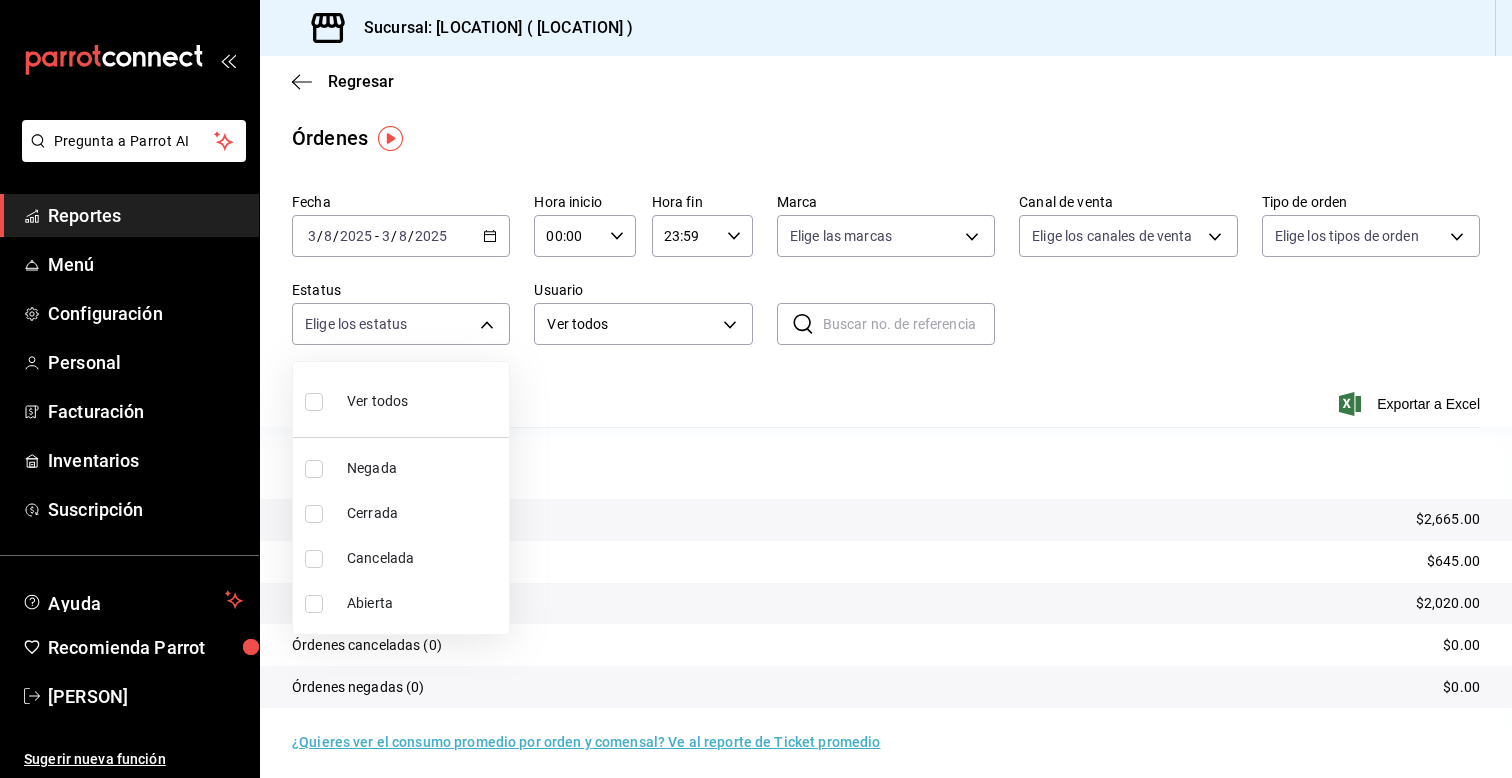 click at bounding box center (756, 389) 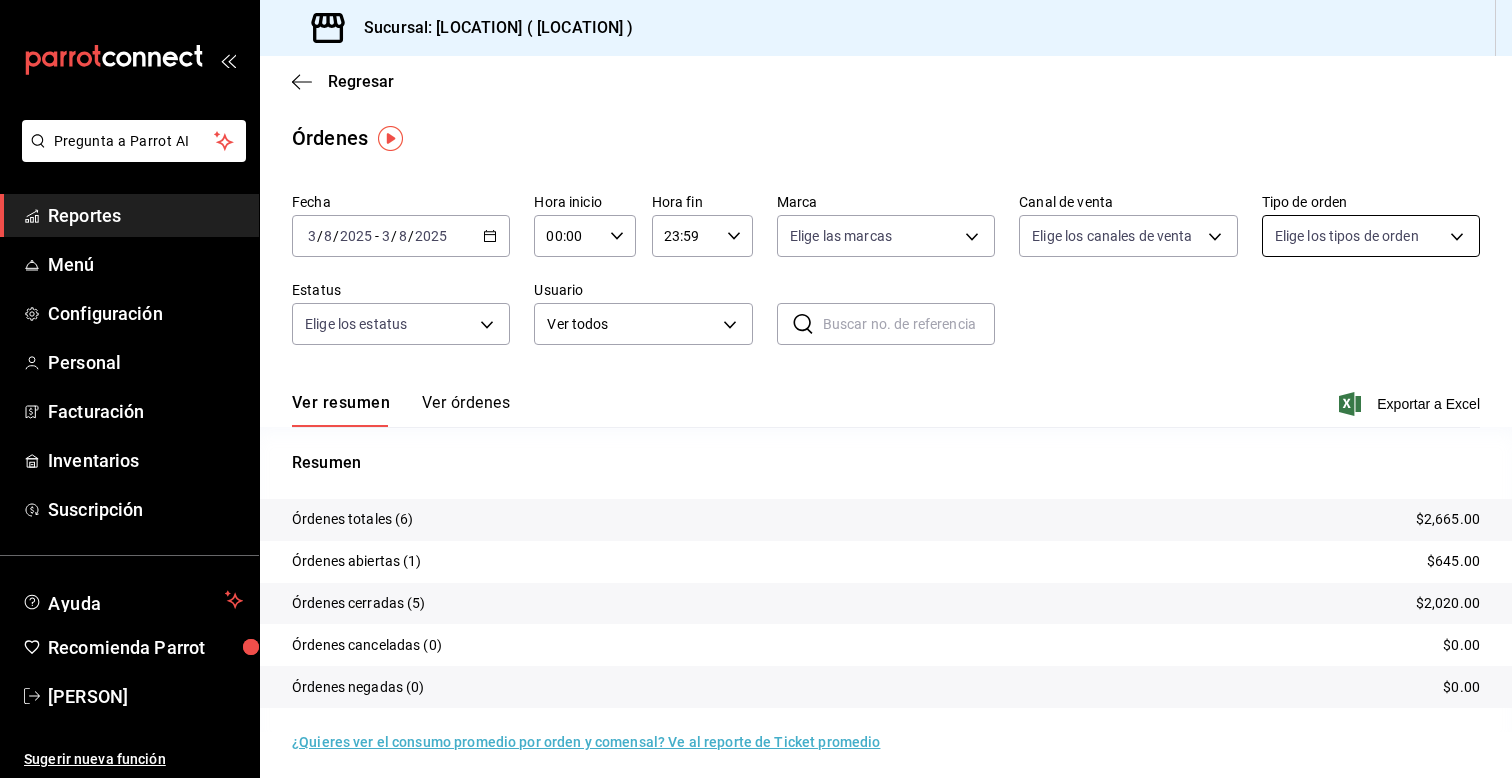 click on "Pregunta a Parrot AI Reportes   Menú   Configuración   Personal   Facturación   Inventarios   Suscripción   Ayuda Recomienda Parrot   Carlos Gereda   Sugerir nueva función   Sucursal: La Rinconada (Puerto Escondido) Regresar Órdenes Fecha 2025-08-03 3 / 8 / 2025 - 2025-08-03 3 / 8 / 2025 Hora inicio 00:00 Hora inicio Hora fin 23:59 Hora fin Marca Elige las marcas Canal de venta Elige los canales de venta Tipo de orden Elige los tipos de orden Estatus Elige los estatus Usuario Ver todos ALL ​ ​ Ver resumen Ver órdenes Exportar a Excel Resumen Órdenes totales (6) $2,665.00 Órdenes abiertas (1) $645.00 Órdenes cerradas (5) $2,020.00 Órdenes canceladas (0) $0.00 Órdenes negadas (0) $0.00 ¿Quieres ver el consumo promedio por orden y comensal? Ve al reporte de Ticket promedio GANA 1 MES GRATIS EN TU SUSCRIPCIÓN AQUÍ Ver video tutorial Ir a video Pregunta a Parrot AI Reportes   Menú   Configuración   Personal   Facturación   Inventarios   Suscripción   Ayuda Recomienda Parrot   Carlos Gereda" at bounding box center [756, 389] 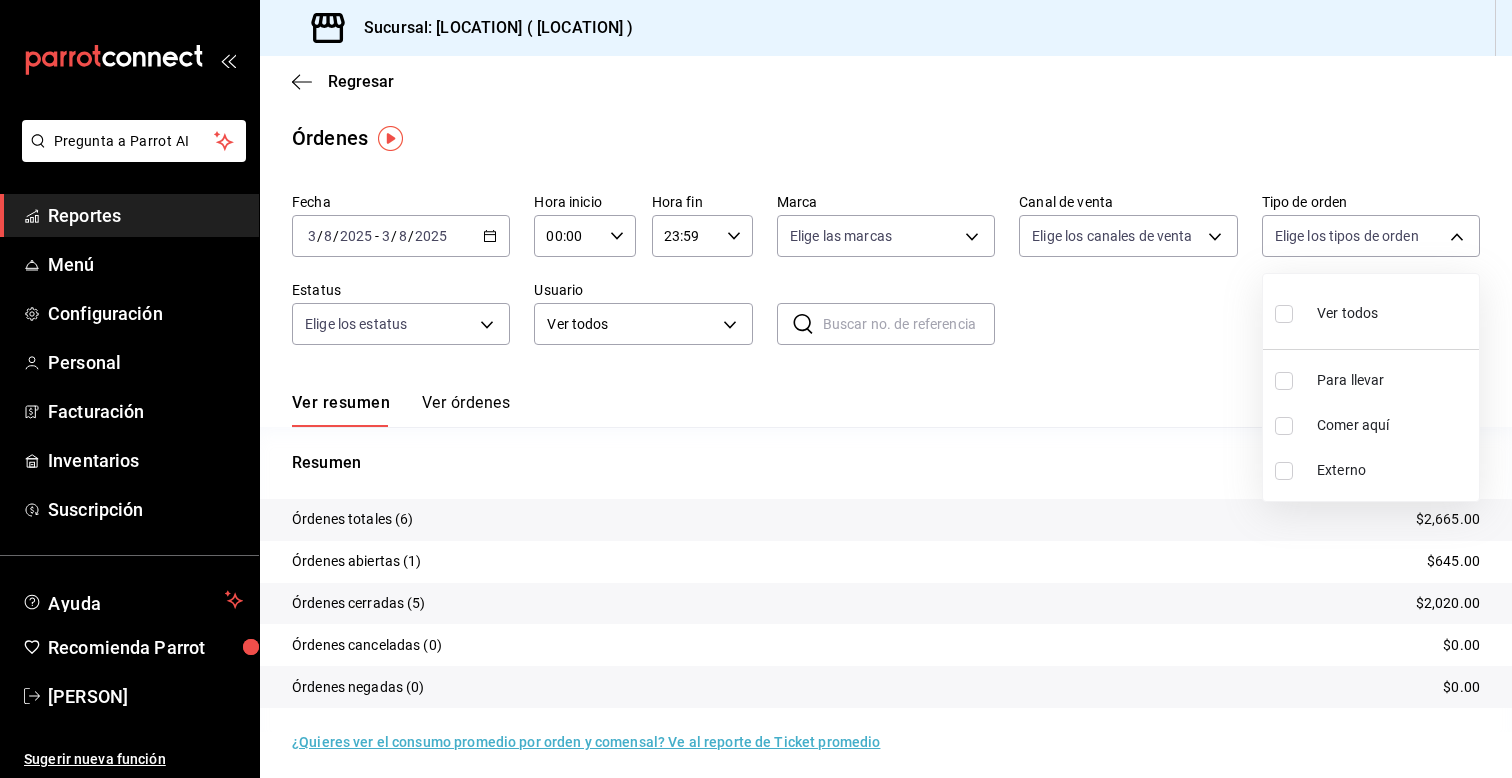 click at bounding box center [756, 389] 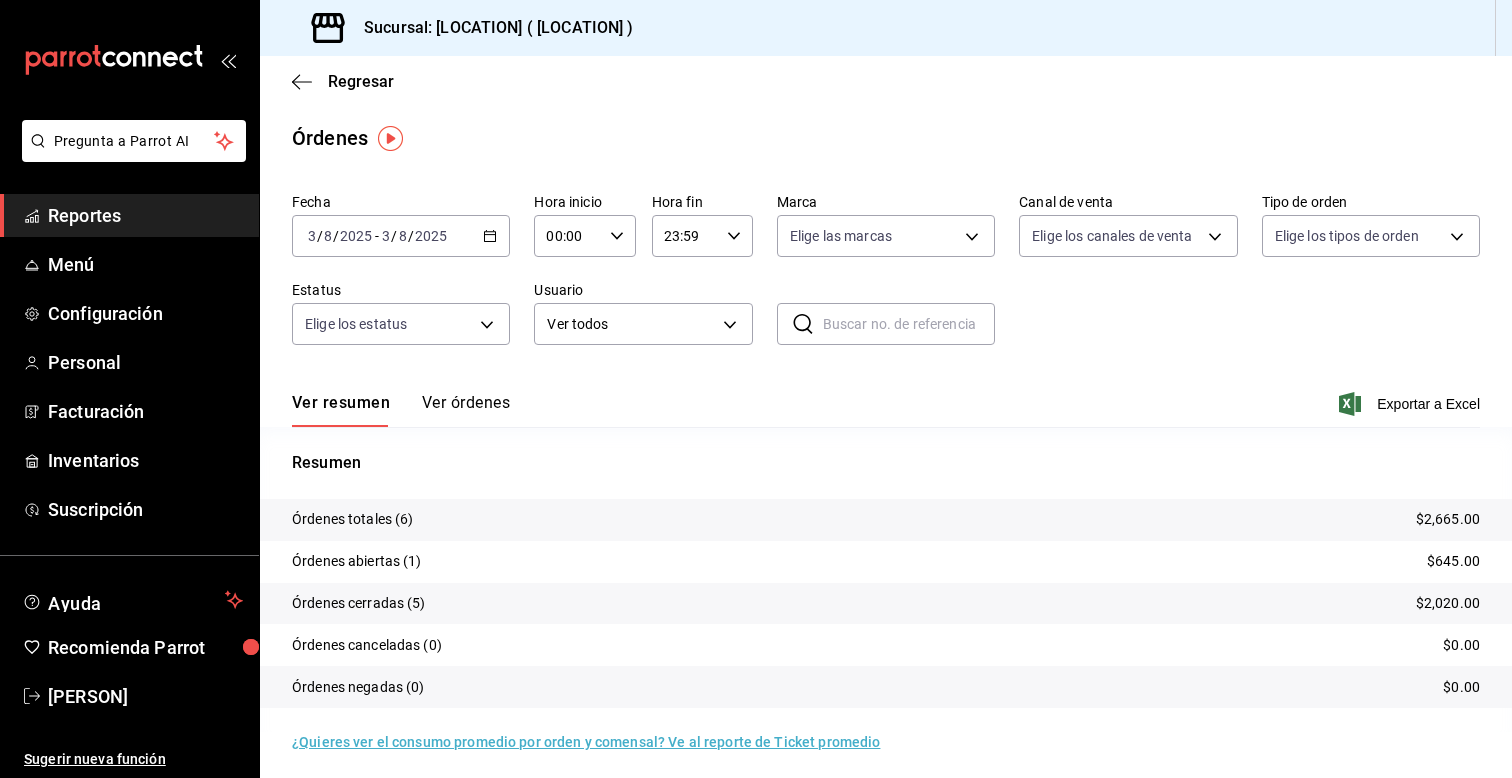 click 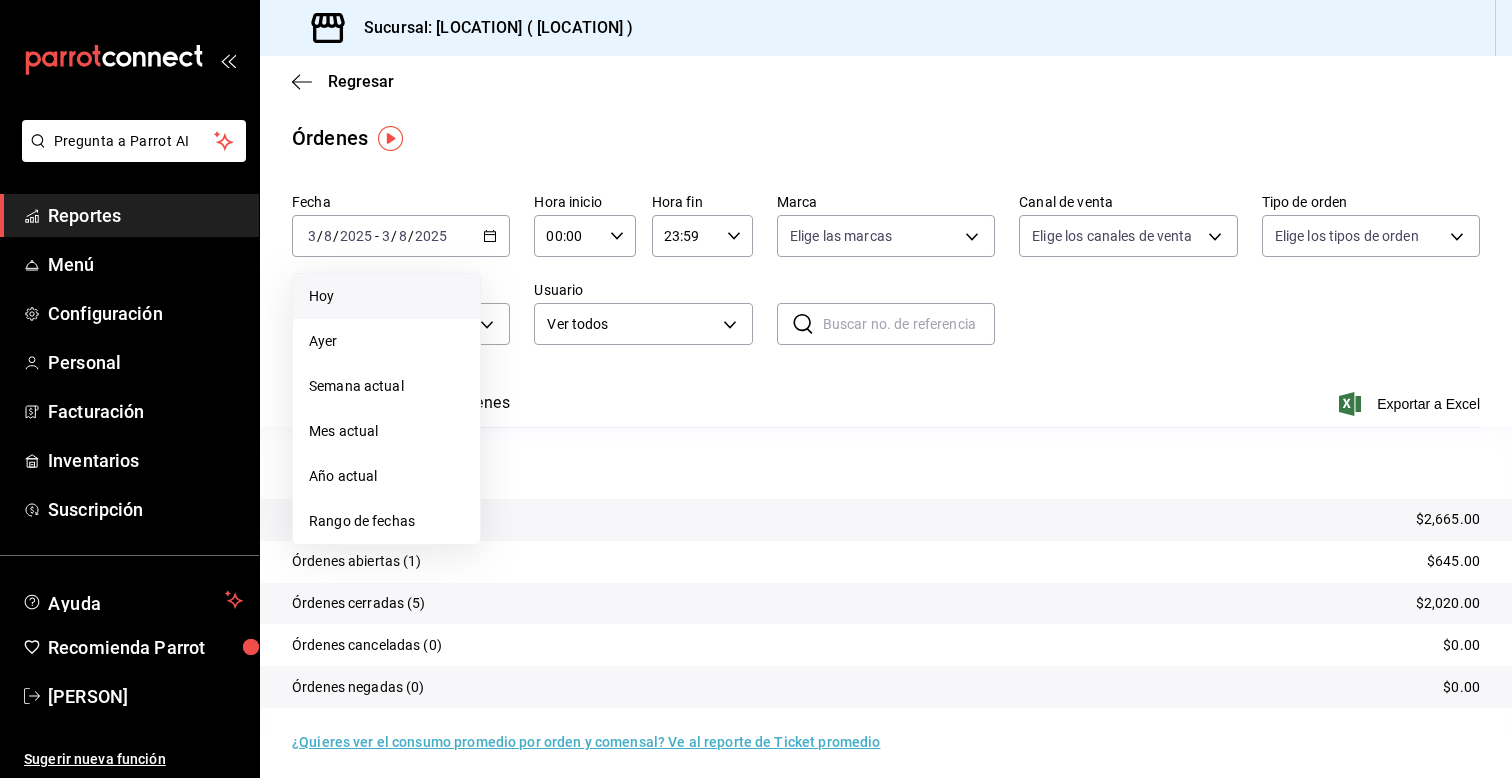 click on "Hoy" at bounding box center [386, 296] 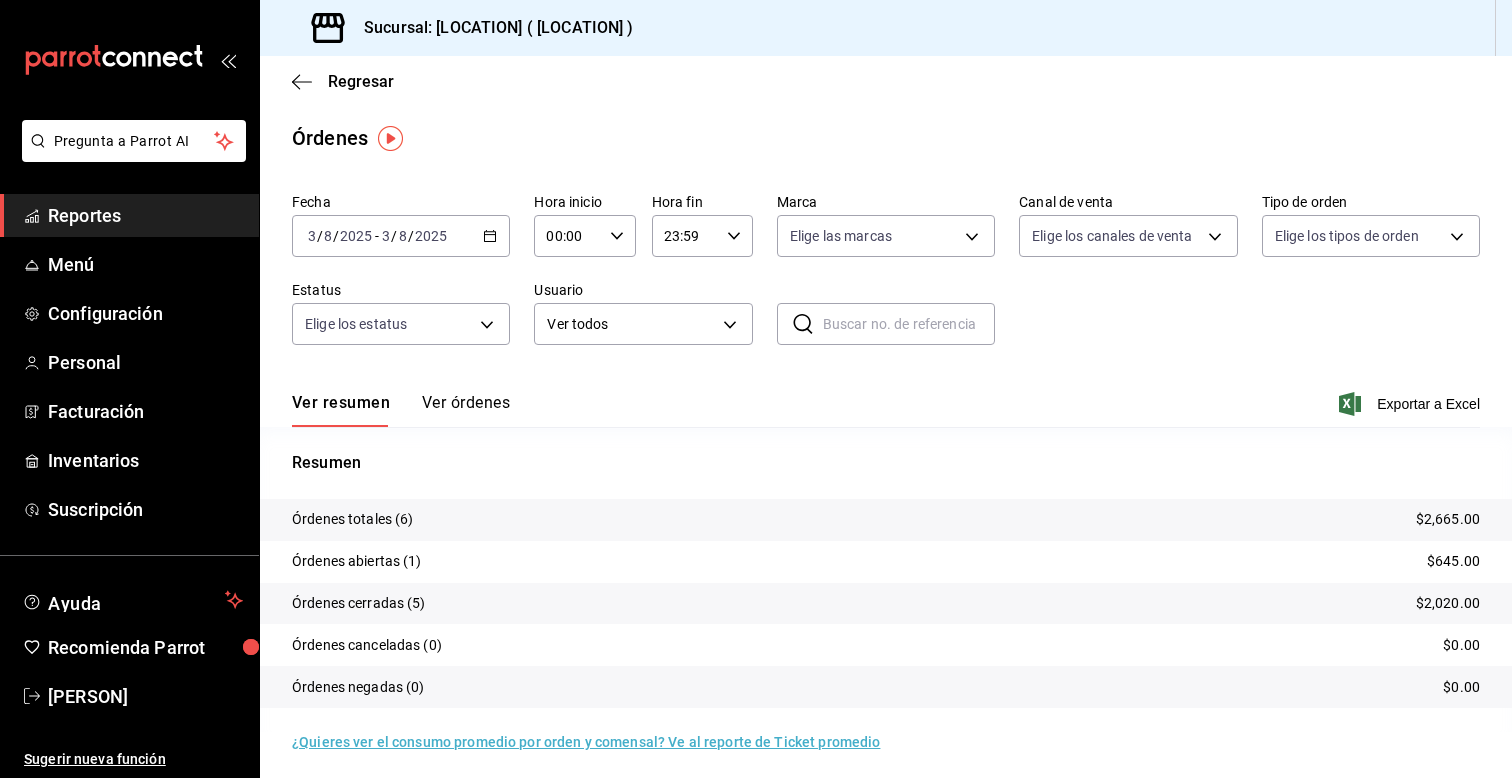 click on "Órdenes canceladas (0)" at bounding box center [367, 645] 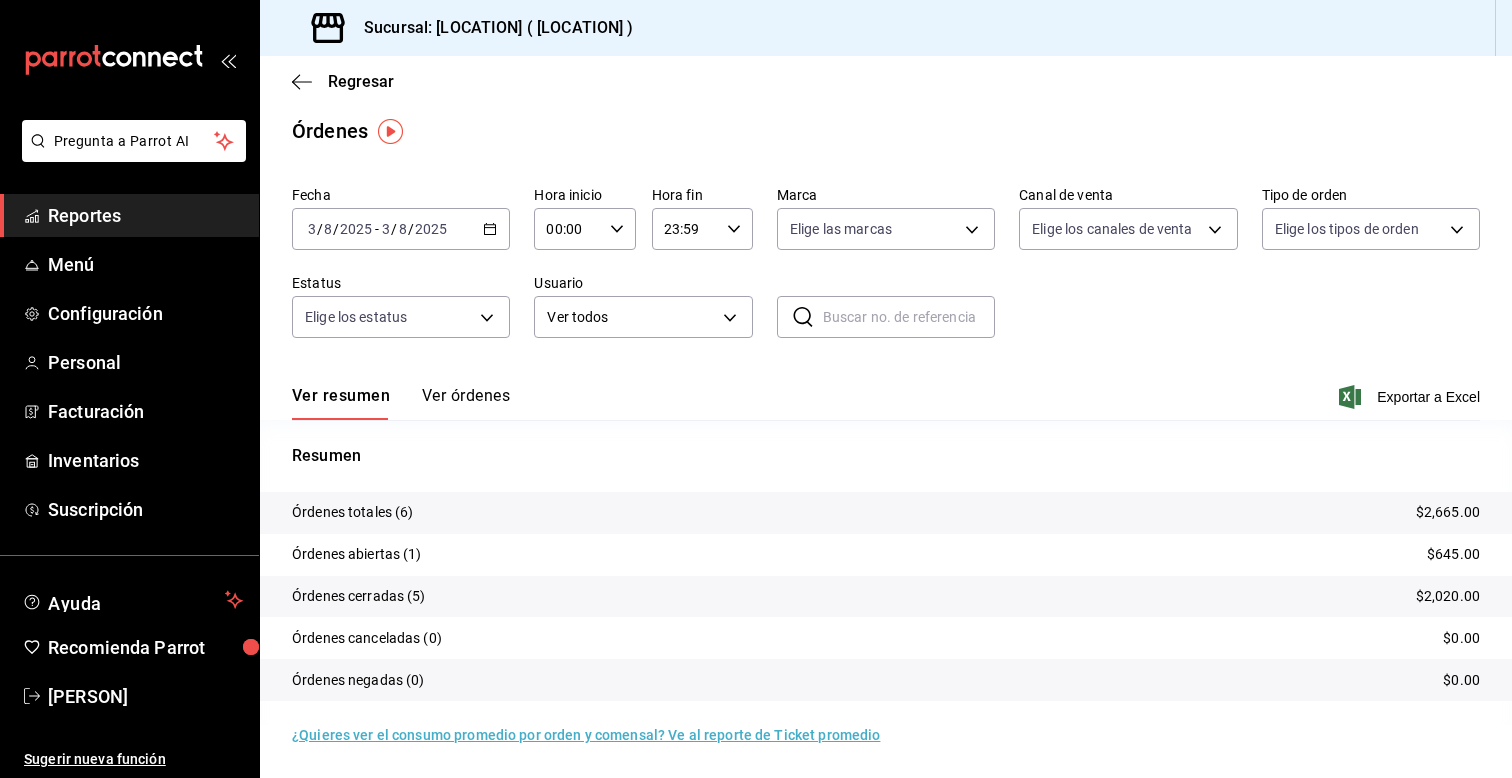 click on "Órdenes cerradas (5)" at bounding box center [359, 596] 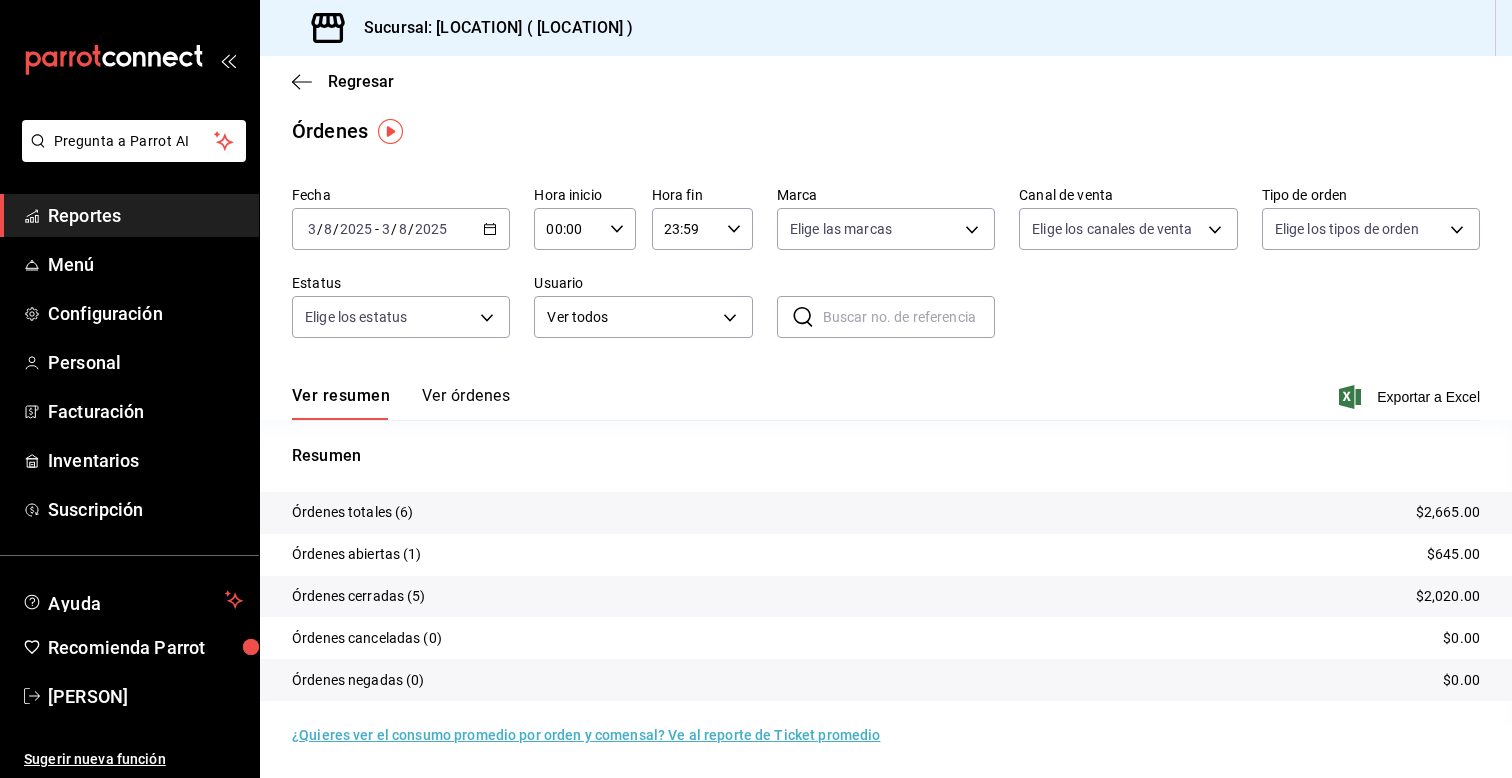 click on "2025-08-03 3 / 8 / 2025 - 2025-08-03 3 / 8 / 2025" at bounding box center [401, 229] 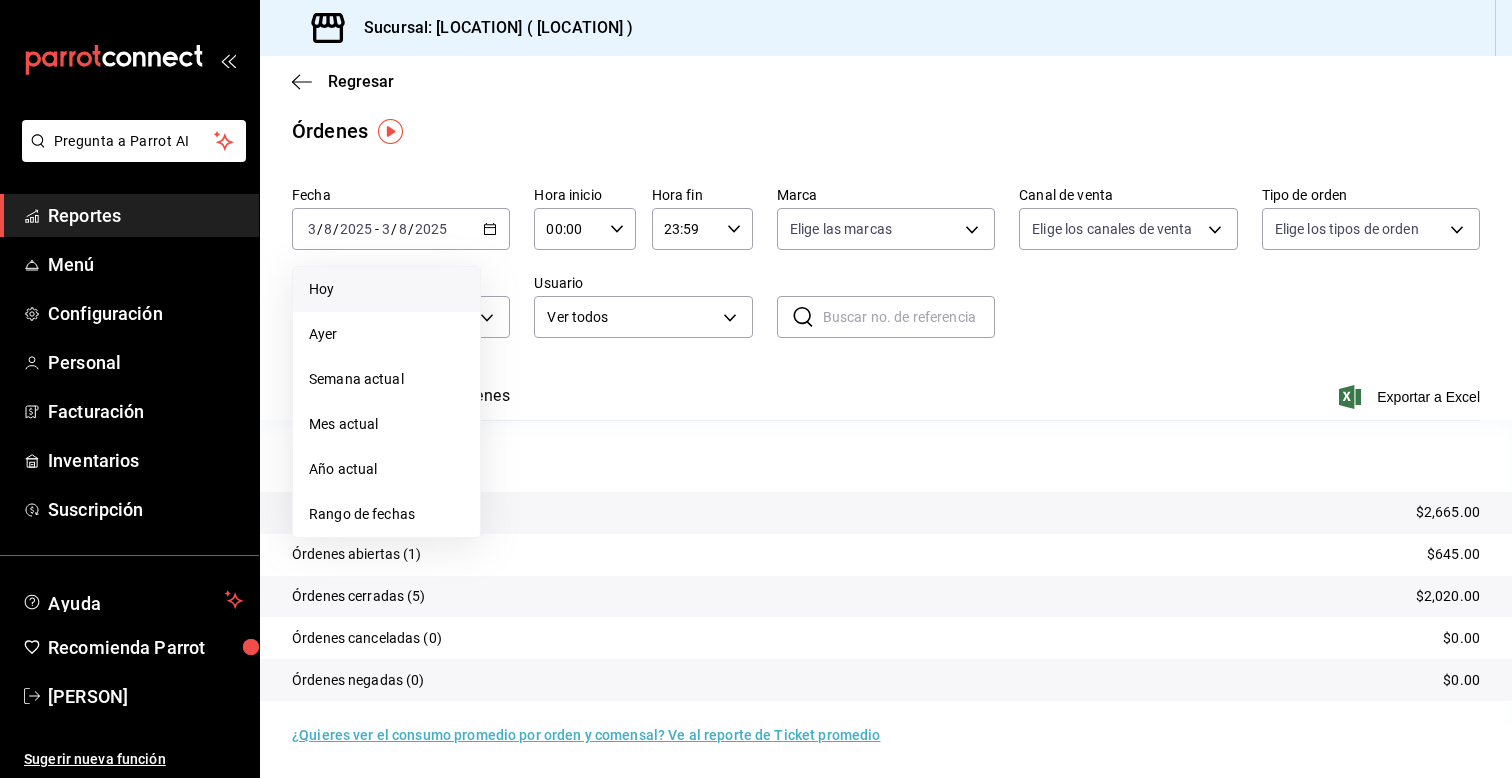 click on "Hoy" at bounding box center [386, 289] 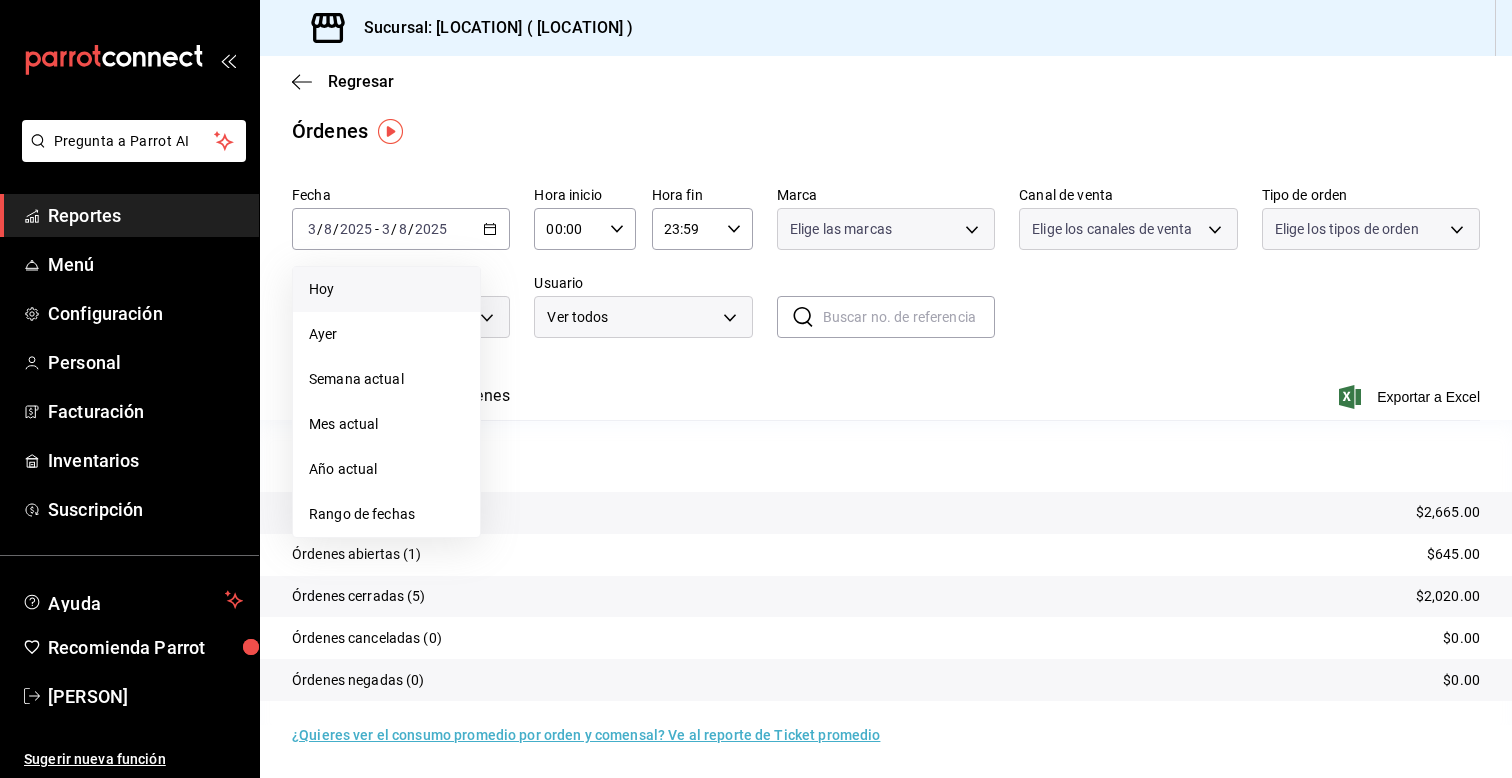 scroll, scrollTop: 0, scrollLeft: 0, axis: both 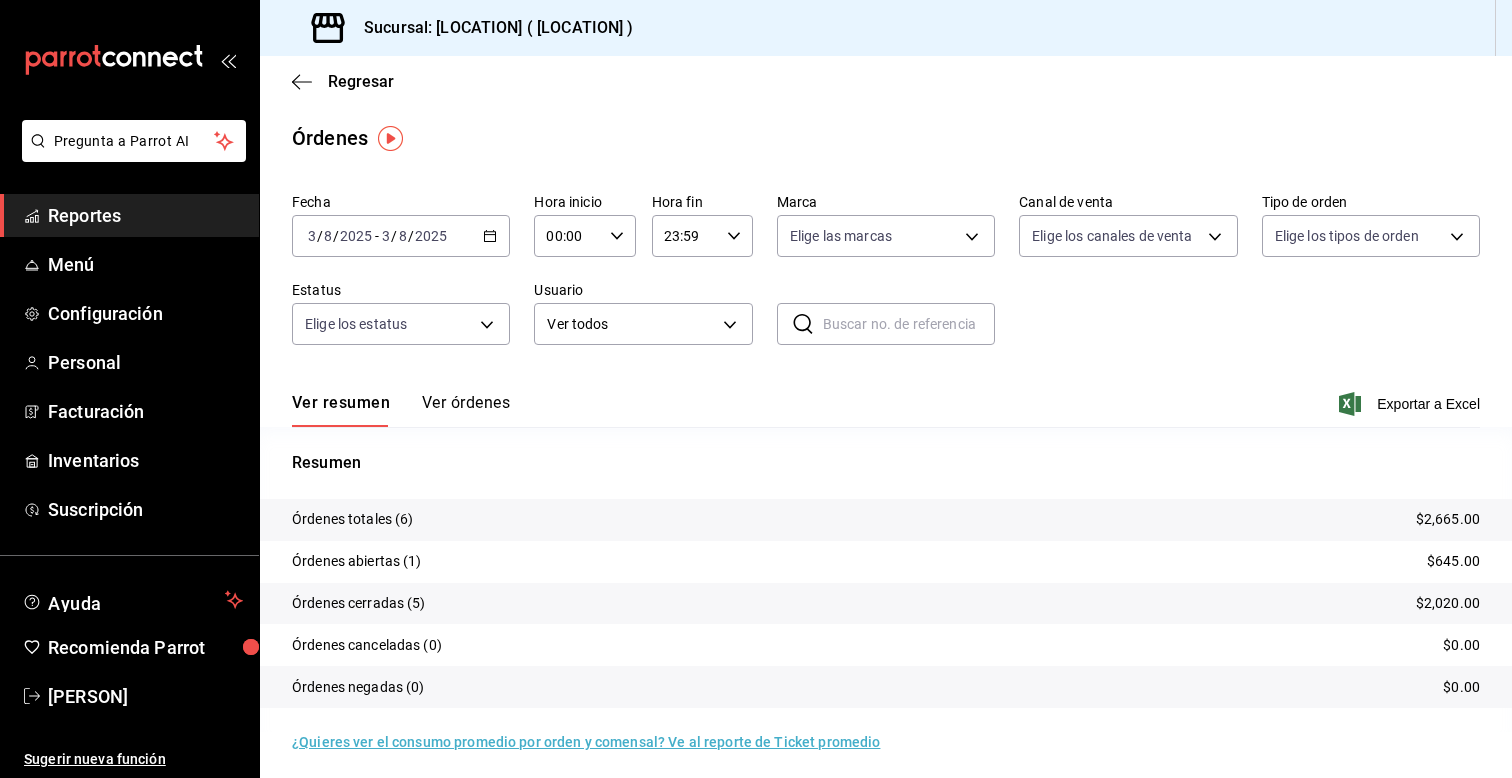 click on "Reportes" at bounding box center [145, 215] 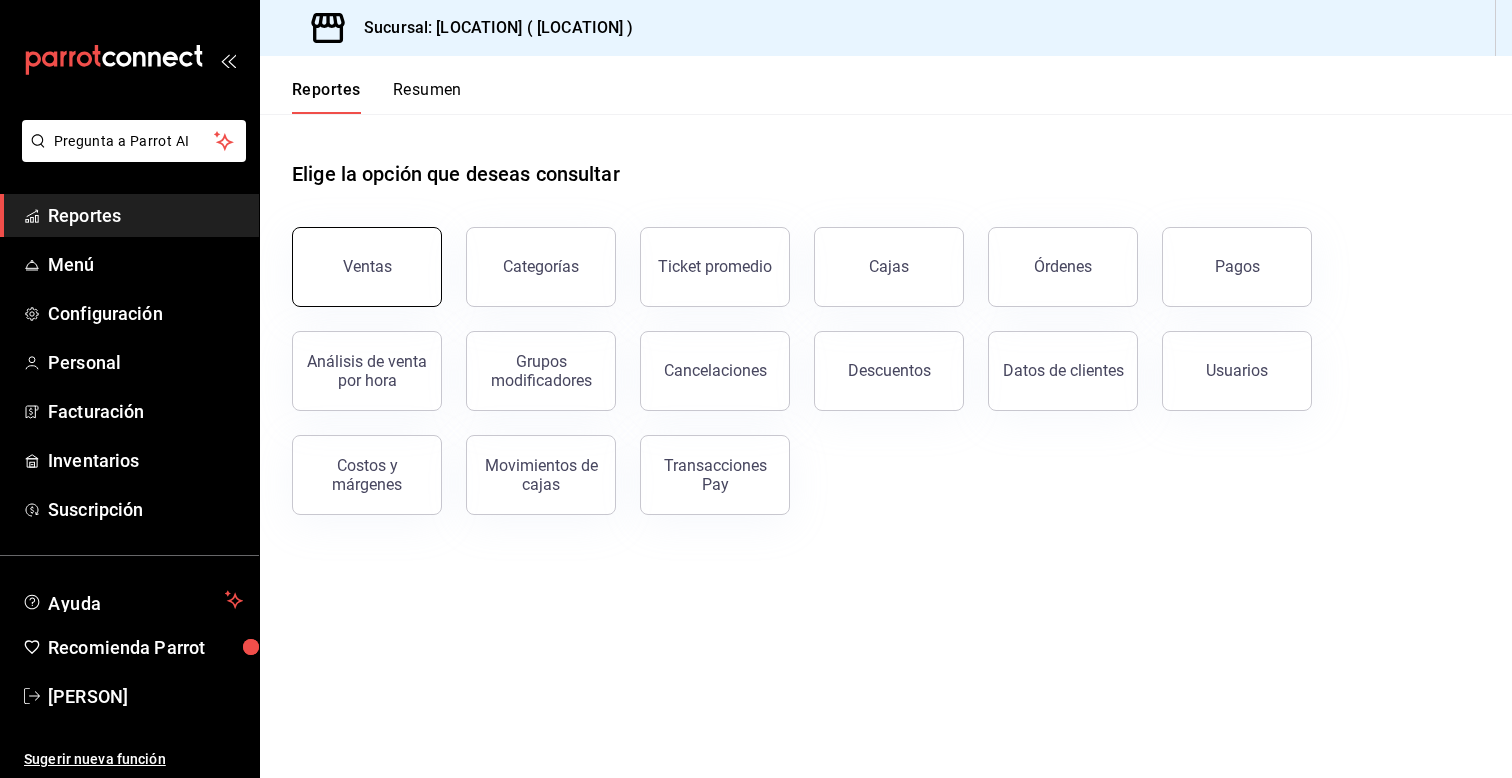 click on "Ventas" at bounding box center [367, 267] 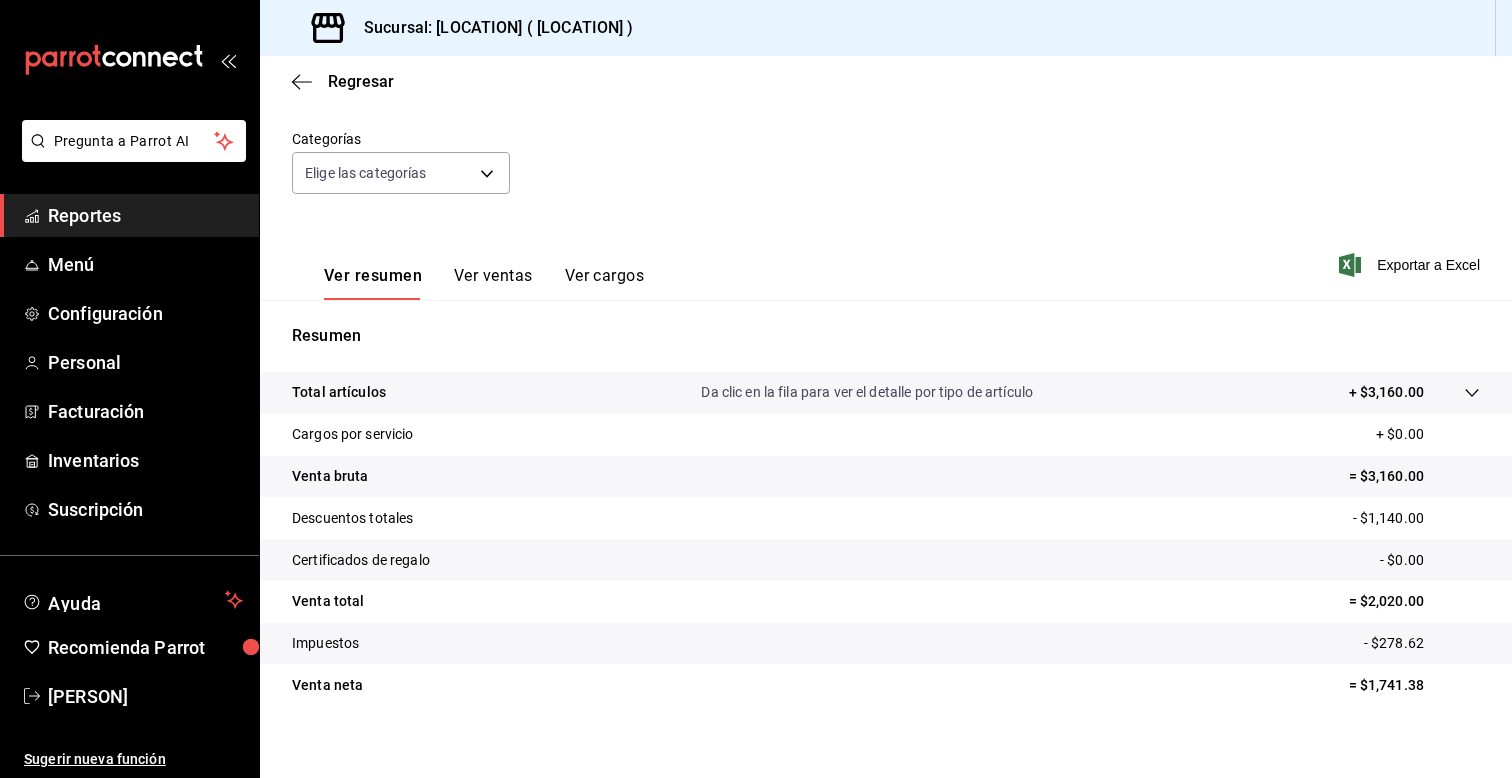 scroll, scrollTop: 176, scrollLeft: 0, axis: vertical 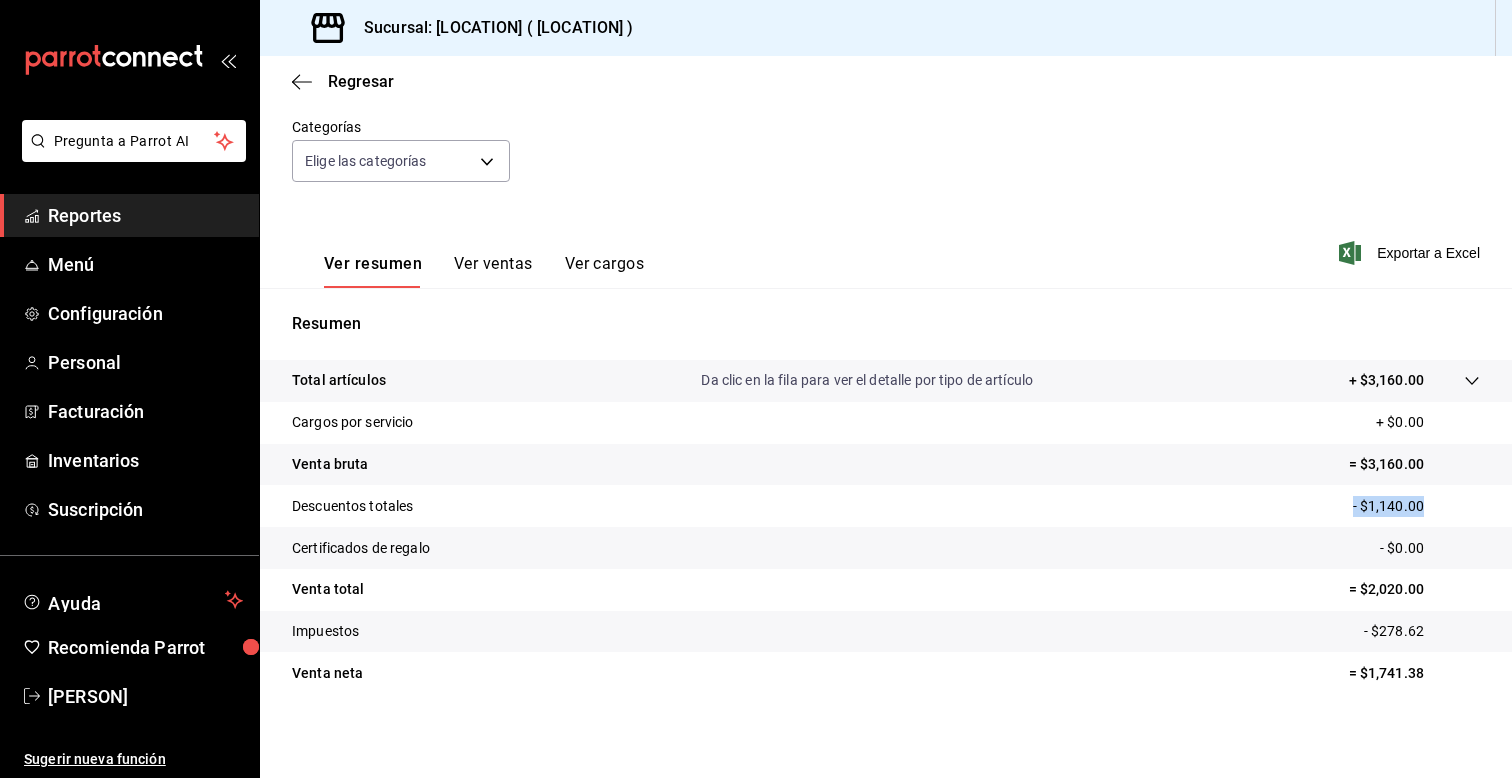 drag, startPoint x: 1347, startPoint y: 508, endPoint x: 1433, endPoint y: 508, distance: 86 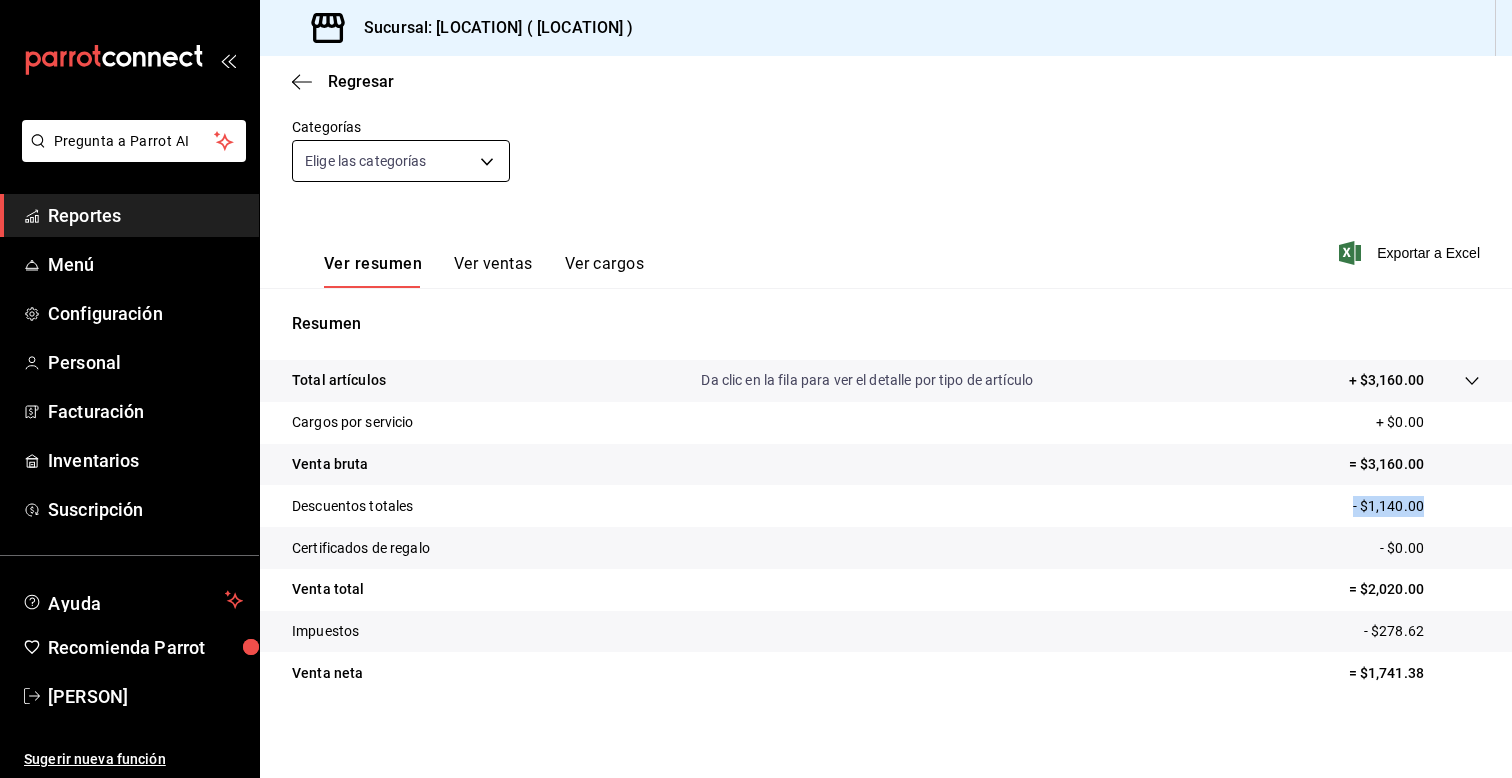 click on "Pregunta a Parrot AI Reportes   Menú   Configuración   Personal   Facturación   Inventarios   Suscripción   Ayuda Recomienda Parrot   Carlos Gereda   Sugerir nueva función   Sucursal: La Rinconada (Puerto Escondido) Regresar Ventas Los artículos listados no incluyen descuentos de orden y el filtro de fechas está limitado a un máximo de 31 días. Fecha 2025-08-03 3 / 8 / 2025 - 2025-08-03 3 / 8 / 2025 Hora inicio 00:00 Hora inicio Hora fin 23:59 Hora fin Marca Elige las marcas Canal de venta Elige los canales de venta Tipo de orden Elige los tipos de orden Categorías Elige las categorías Ver resumen Ver ventas Ver cargos Exportar a Excel Resumen Total artículos Da clic en la fila para ver el detalle por tipo de artículo + $3,160.00 Cargos por servicio + $0.00 Venta bruta = $3,160.00 Descuentos totales - $1,140.00 Certificados de regalo - $0.00 Venta total = $2,020.00 Impuestos - $278.62 Venta neta = $1,741.38 GANA 1 MES GRATIS EN TU SUSCRIPCIÓN AQUÍ Ver video tutorial Ir a video Reportes   Menú" at bounding box center [756, 389] 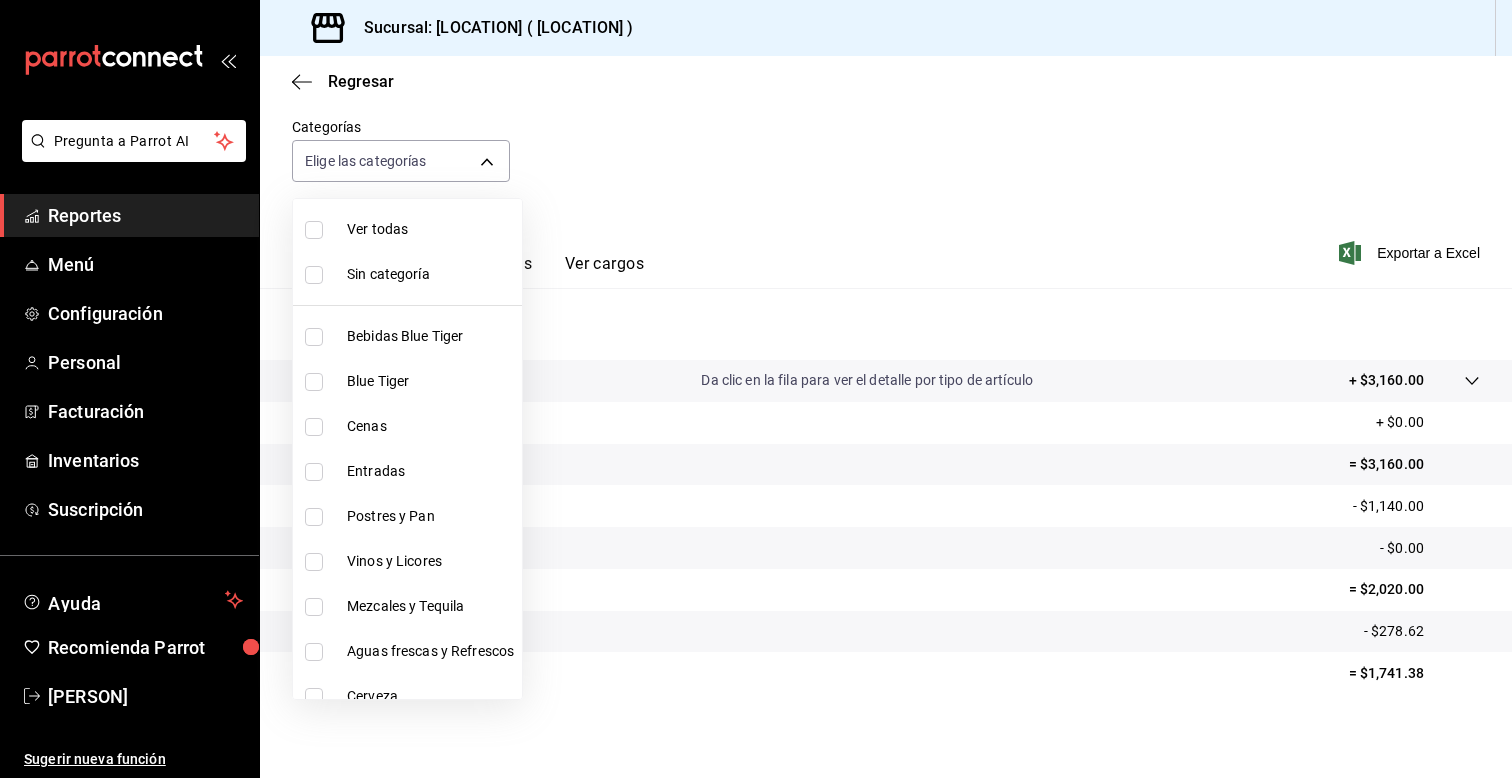 click at bounding box center [756, 389] 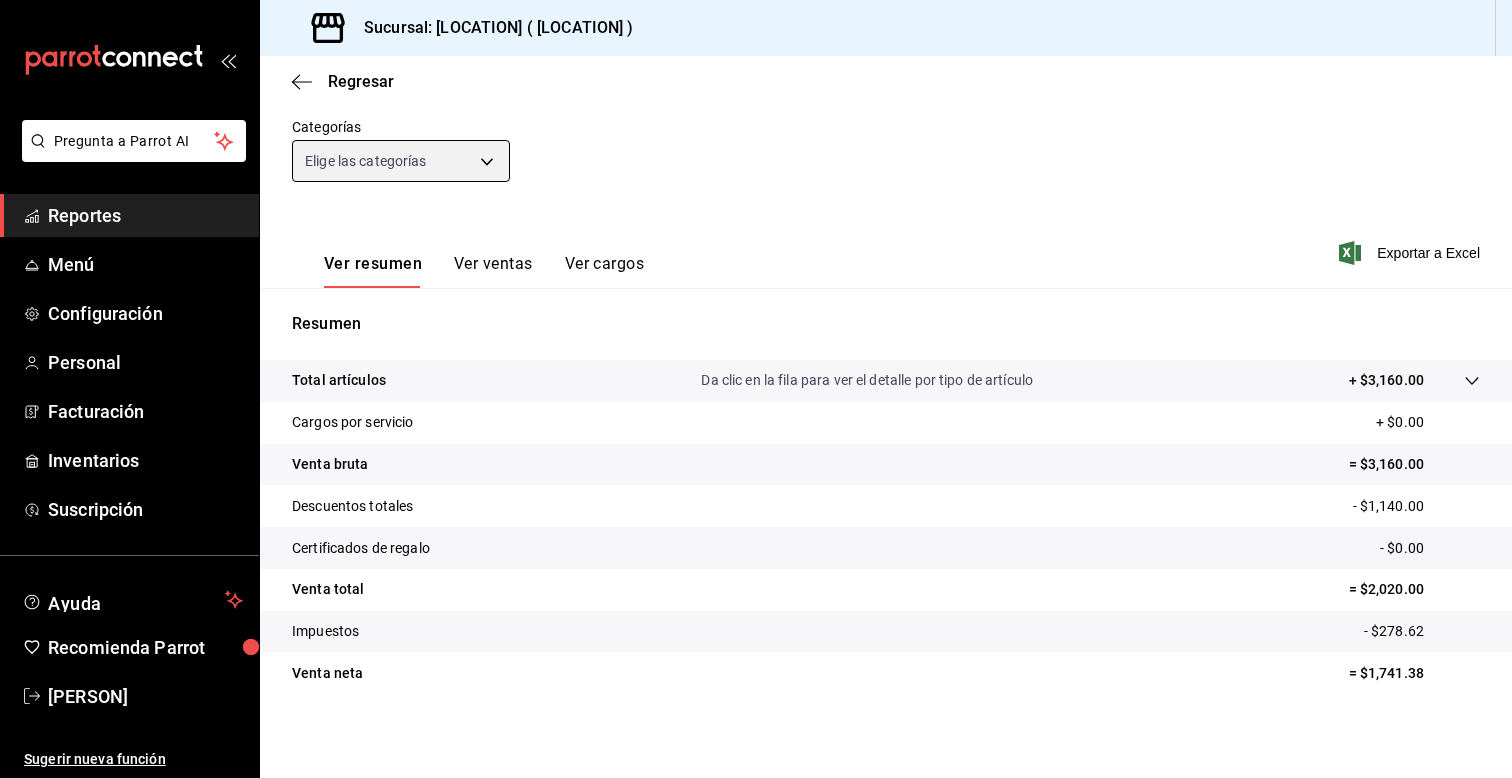 scroll, scrollTop: 0, scrollLeft: 0, axis: both 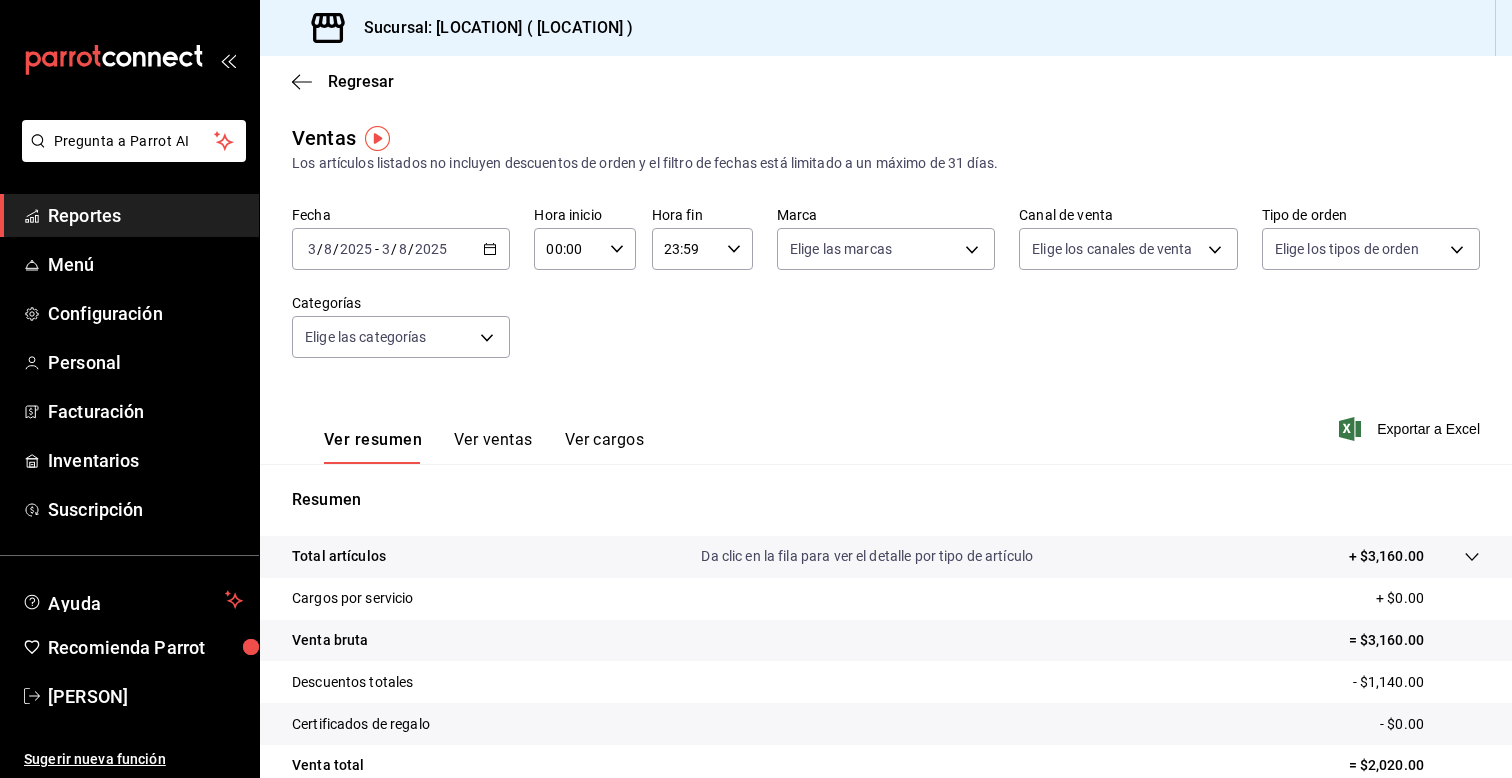 click on "2025-08-03 3 / 8 / 2025 - 2025-08-03 3 / 8 / 2025" at bounding box center (401, 249) 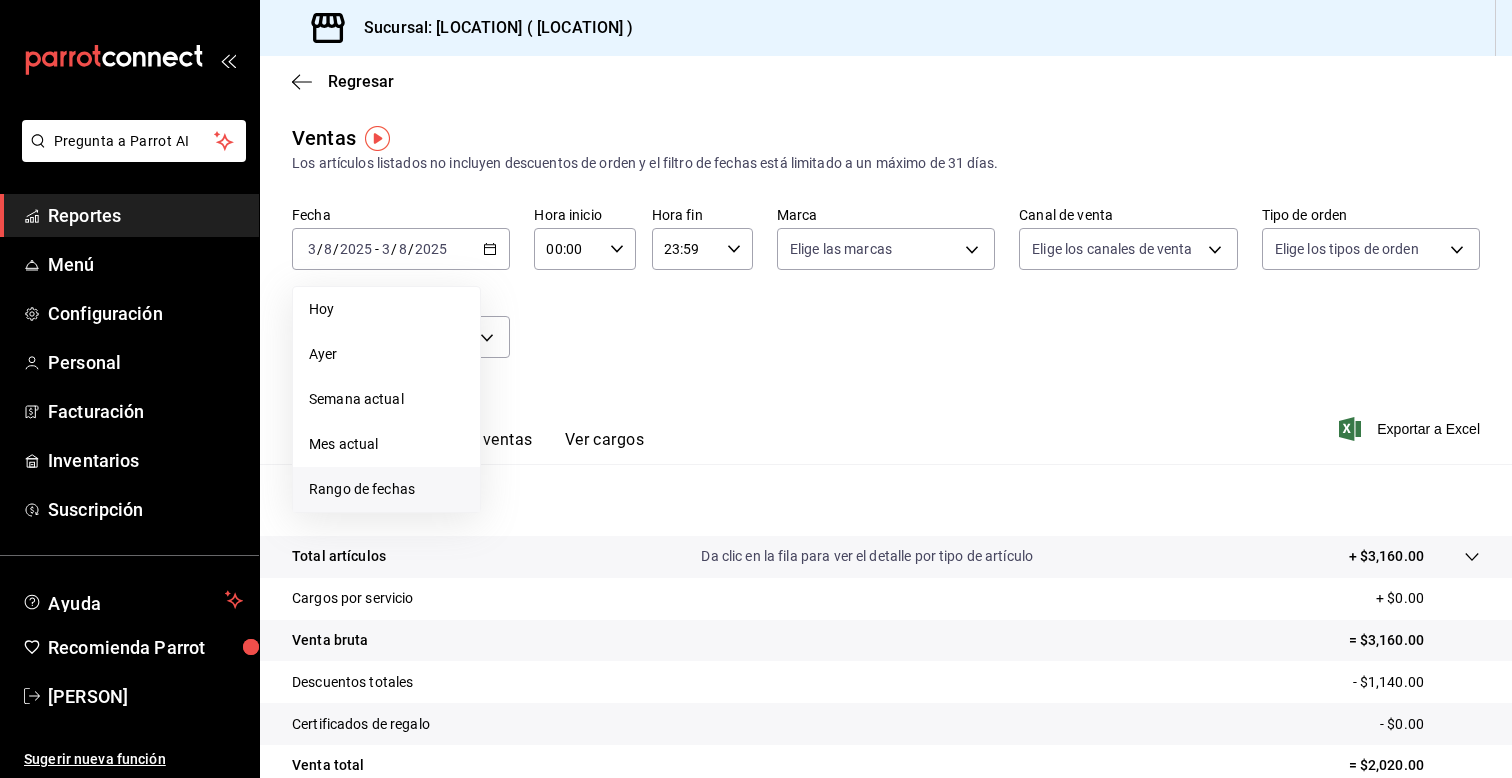 click on "Rango de fechas" at bounding box center [386, 489] 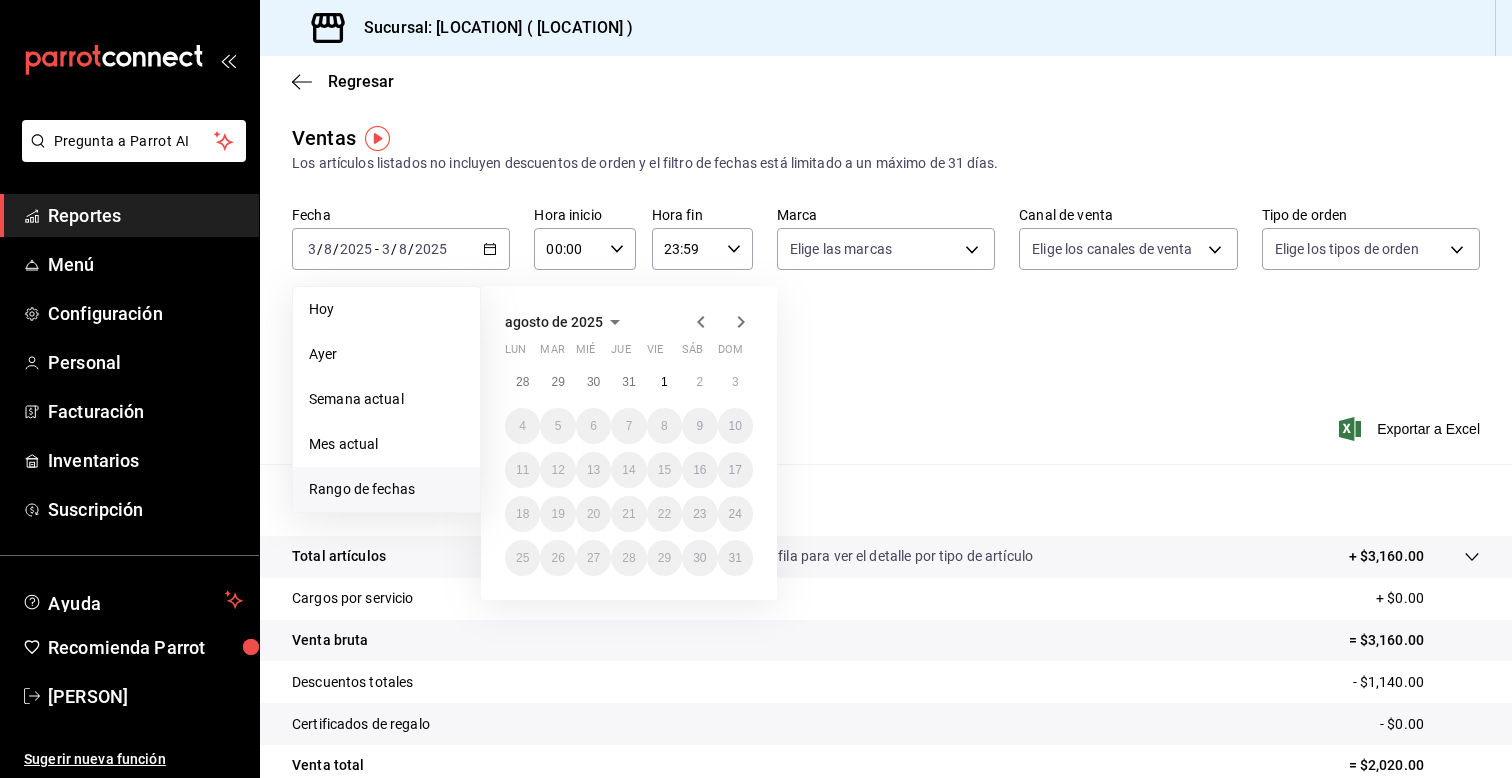 click 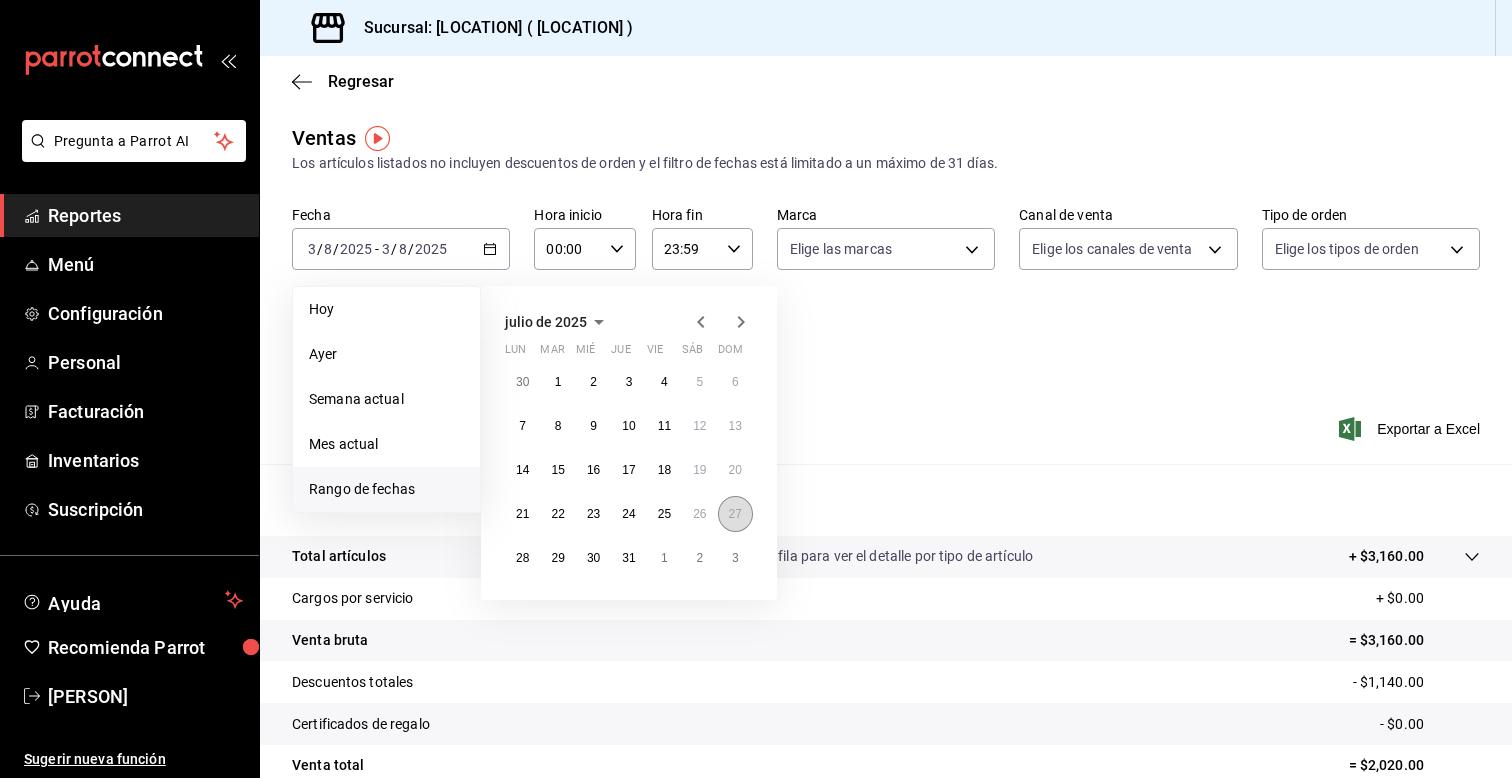 click on "27" at bounding box center (735, 514) 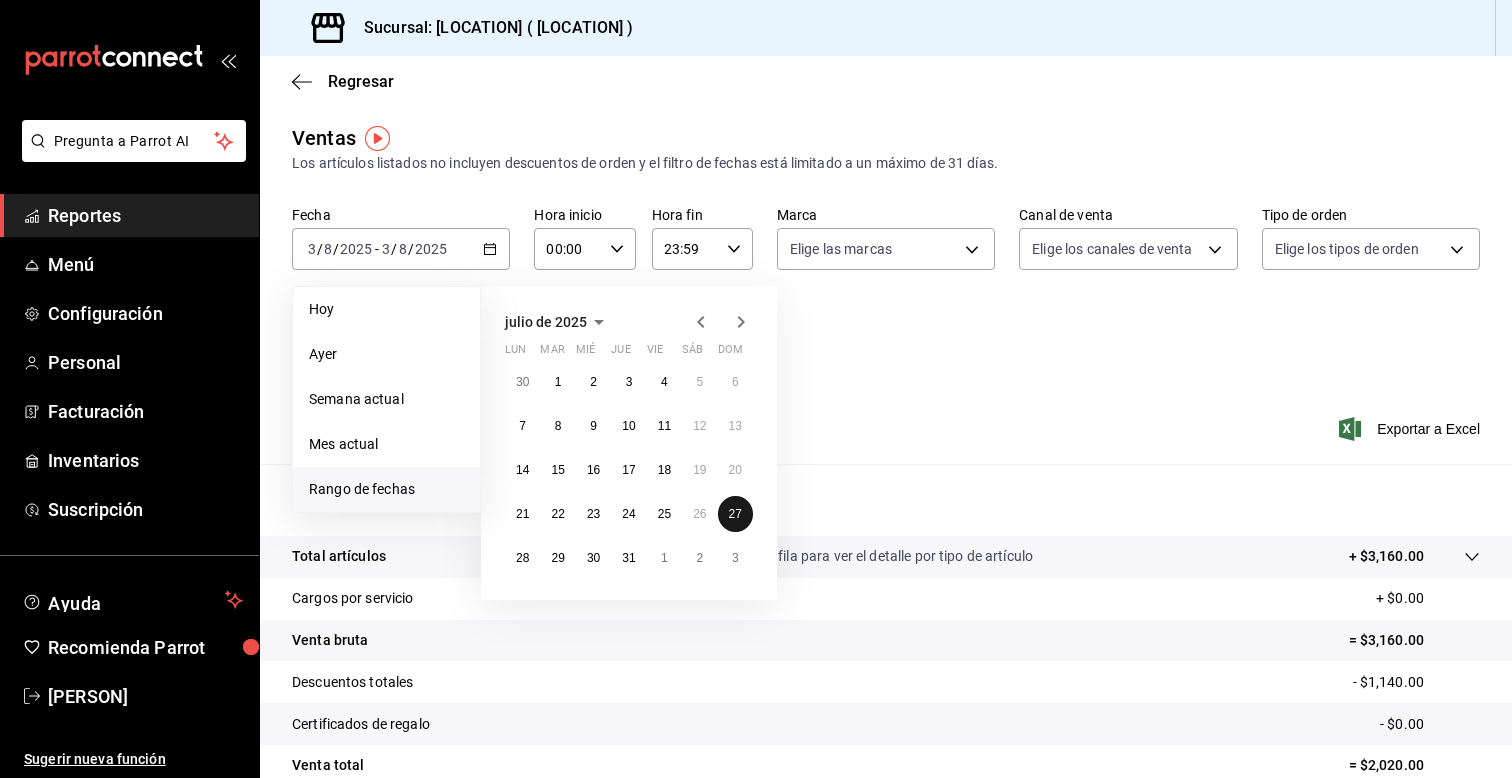 click on "27" at bounding box center [735, 514] 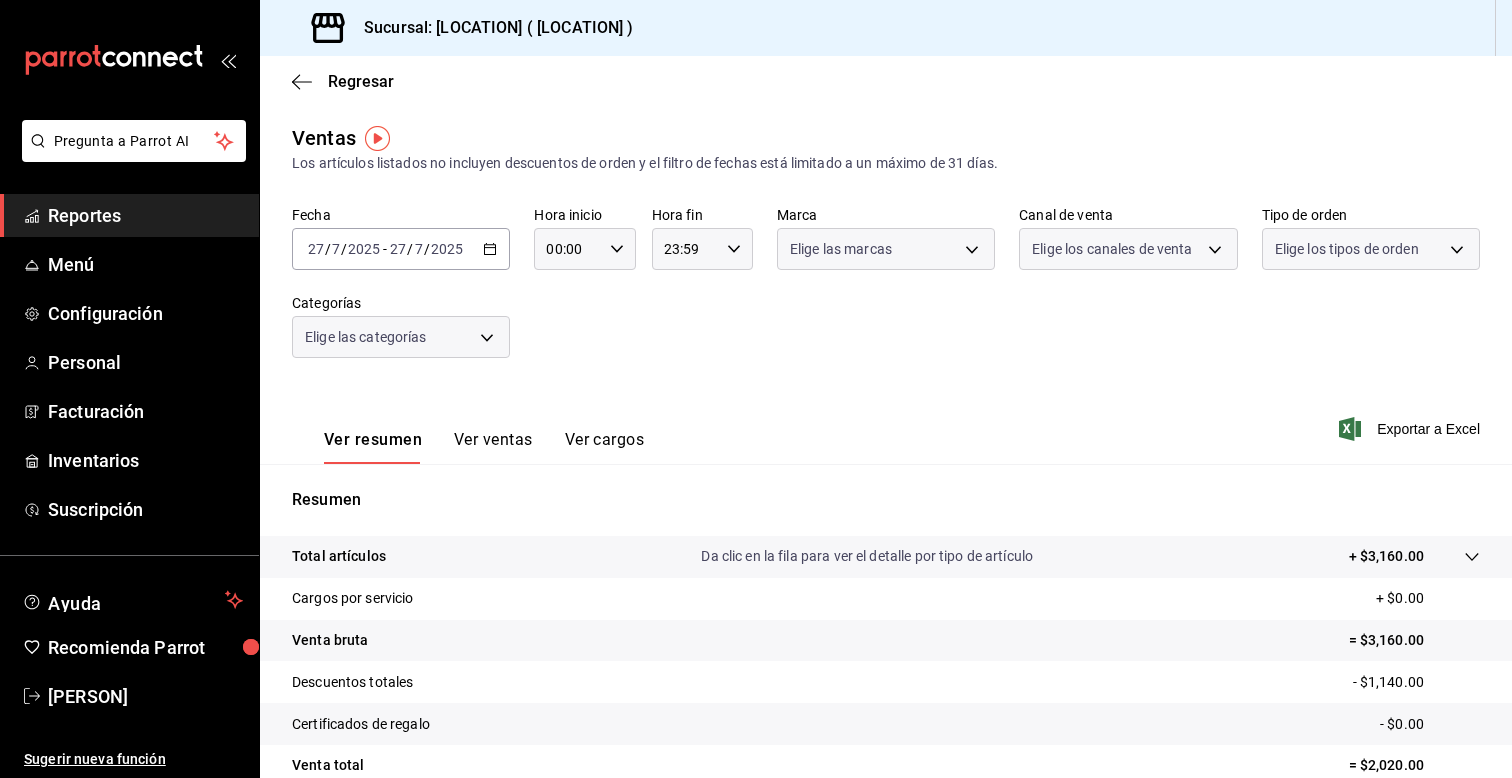 click on "Resumen Total artículos Da clic en la fila para ver el detalle por tipo de artículo + $3,160.00 Cargos por servicio + $0.00 Venta bruta = $3,160.00 Descuentos totales - $1,140.00 Certificados de regalo - $0.00 Venta total = $2,020.00 Impuestos - $278.62 Venta neta = $1,741.38" at bounding box center (886, 691) 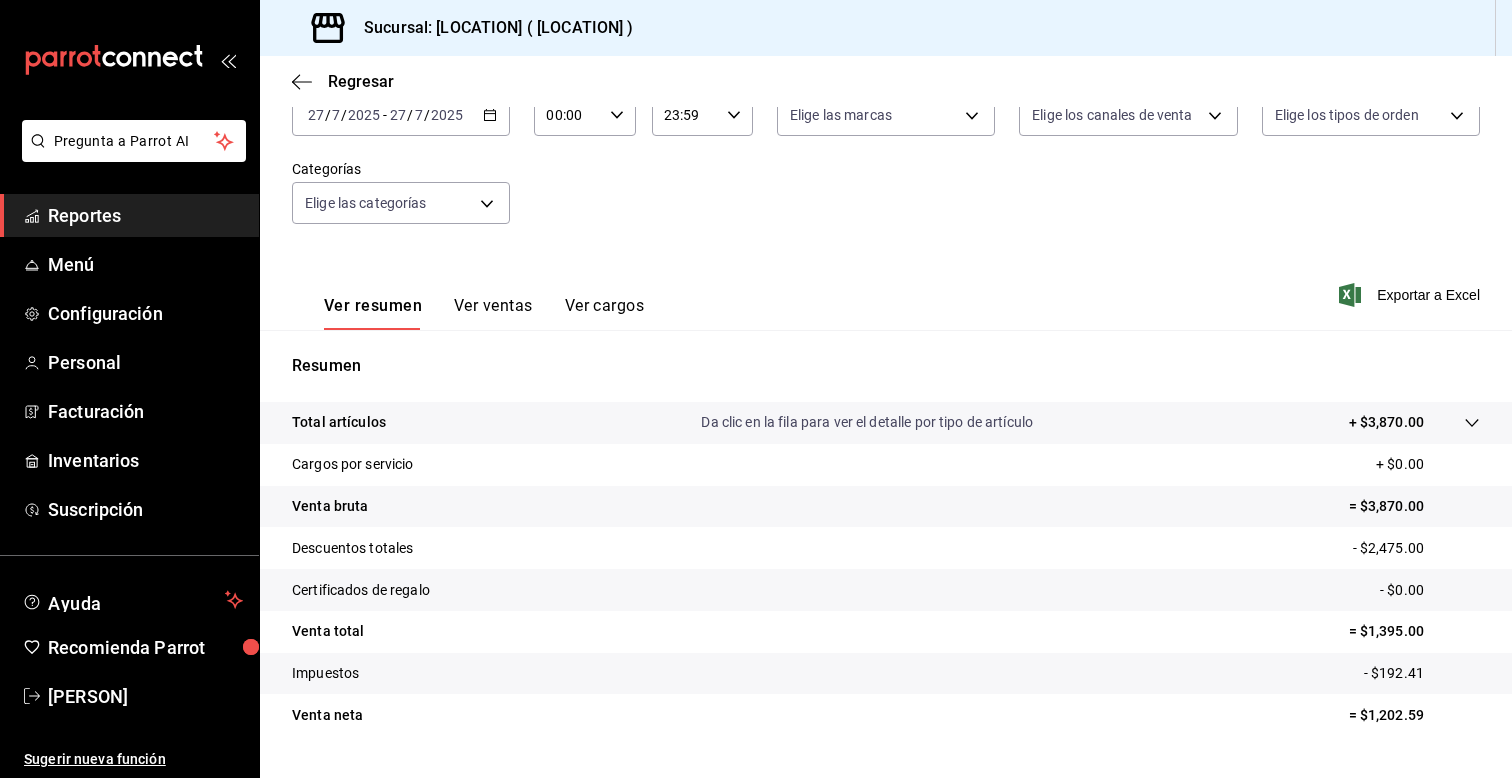 scroll, scrollTop: 0, scrollLeft: 0, axis: both 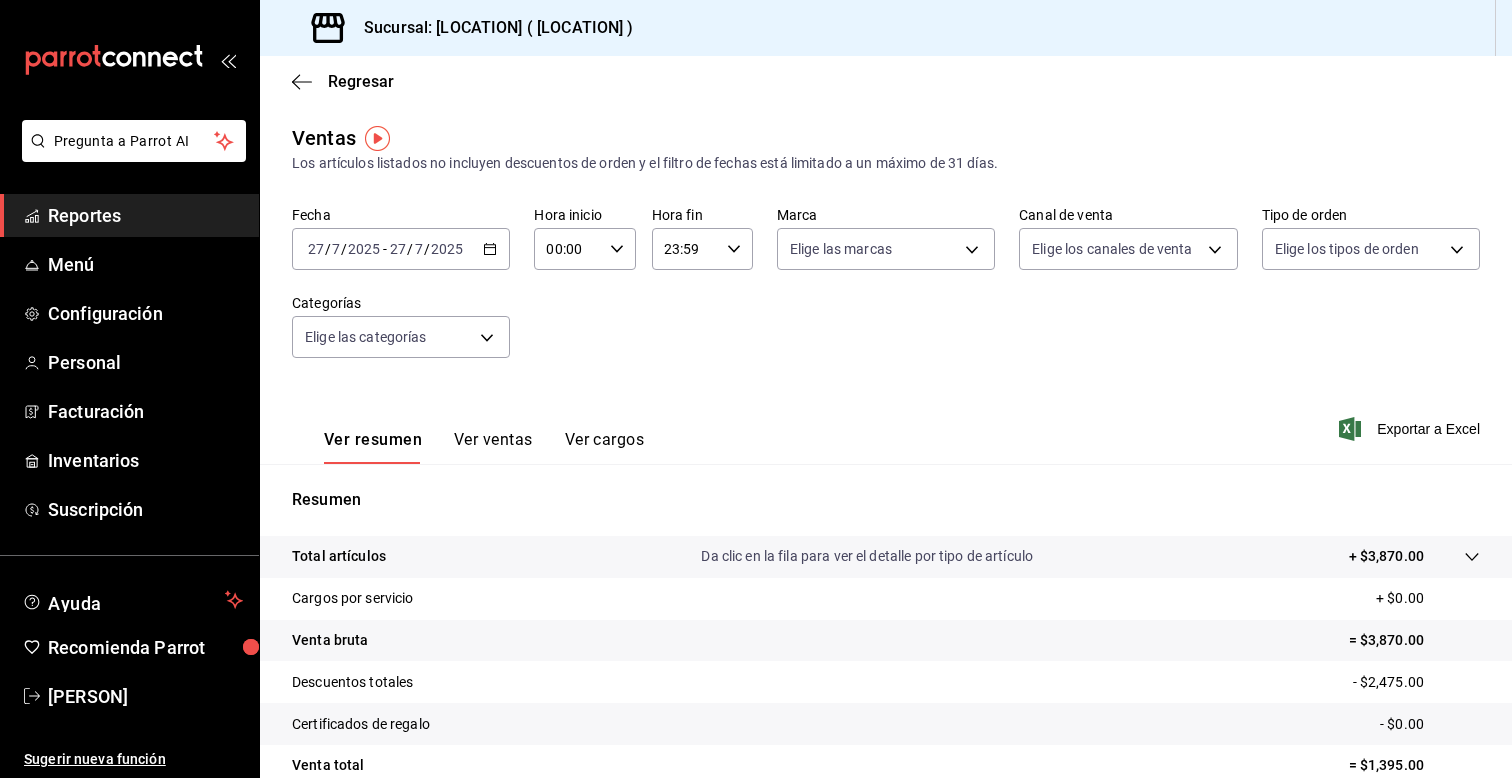 click on "2025-07-27 27 / 7 / 2025 - 2025-07-27 27 / 7 / 2025" at bounding box center [401, 249] 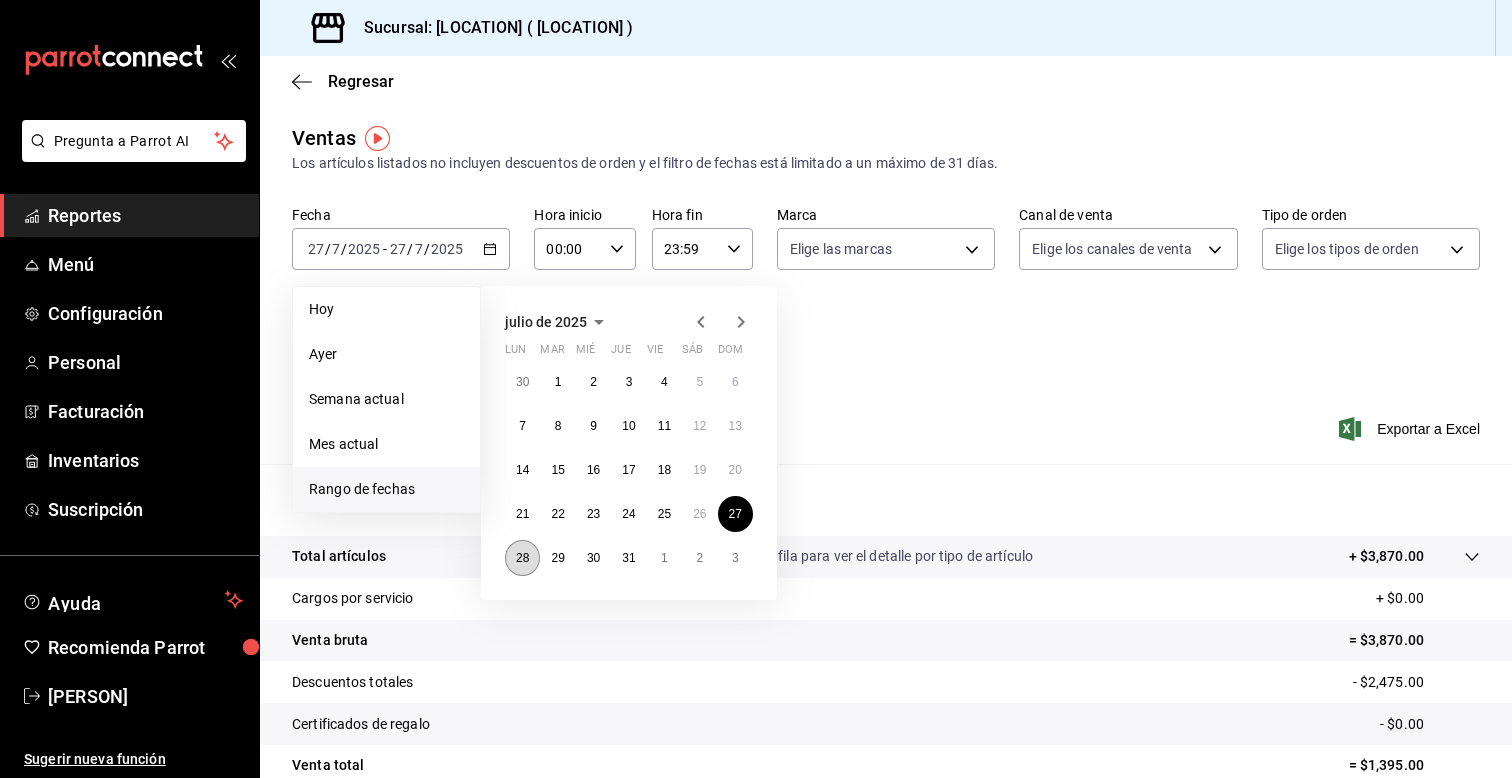 click on "28" at bounding box center (522, 558) 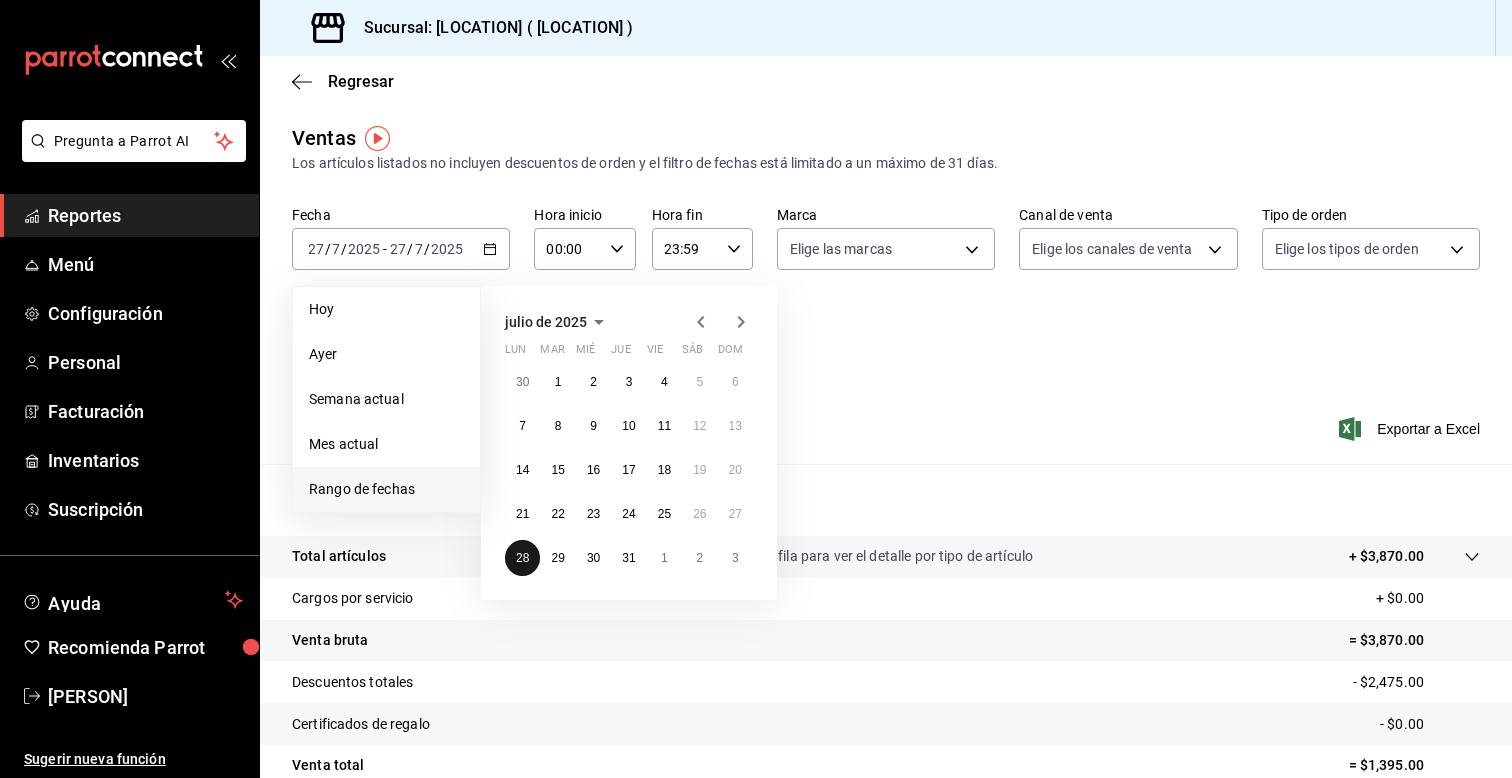 click on "28" at bounding box center (522, 558) 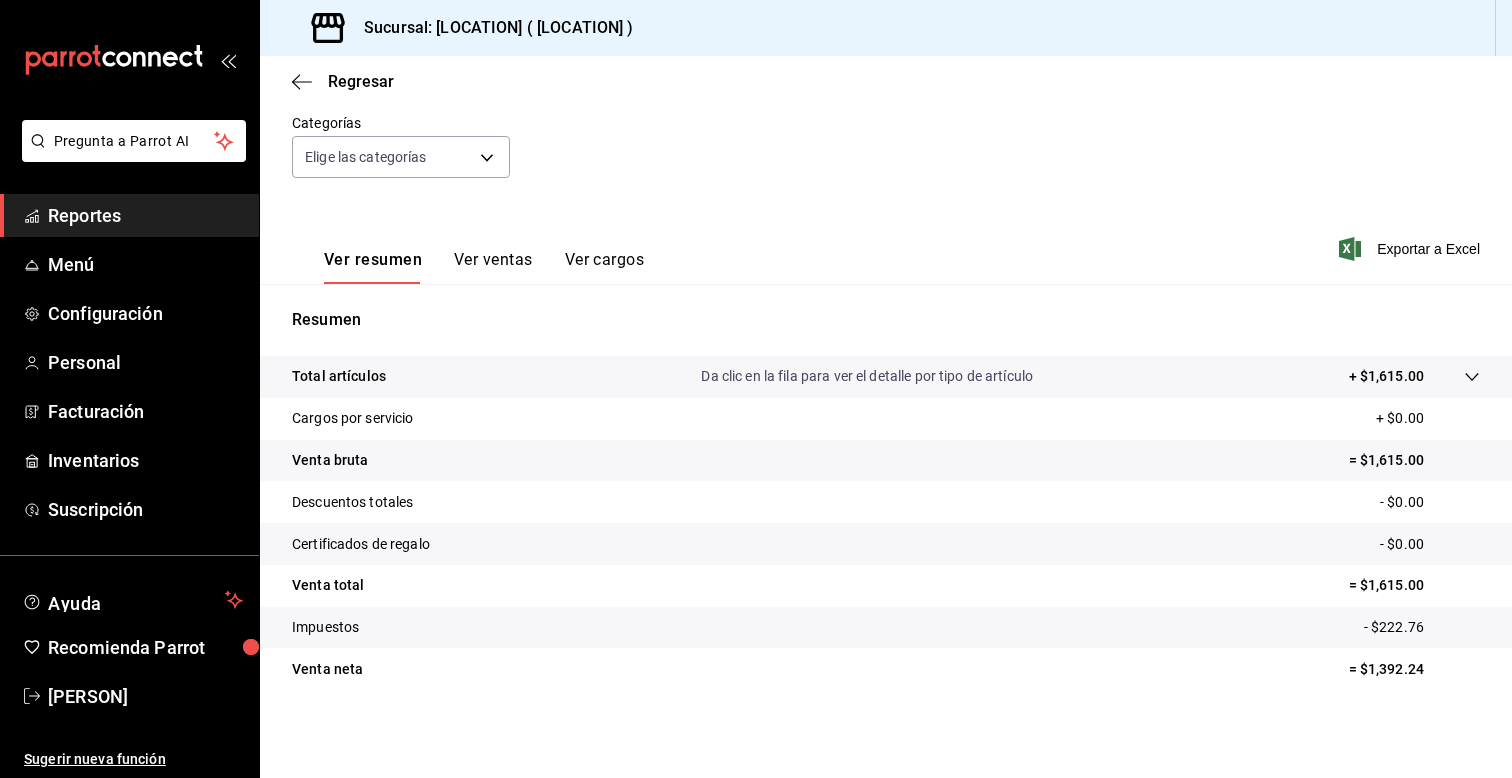 scroll, scrollTop: 0, scrollLeft: 0, axis: both 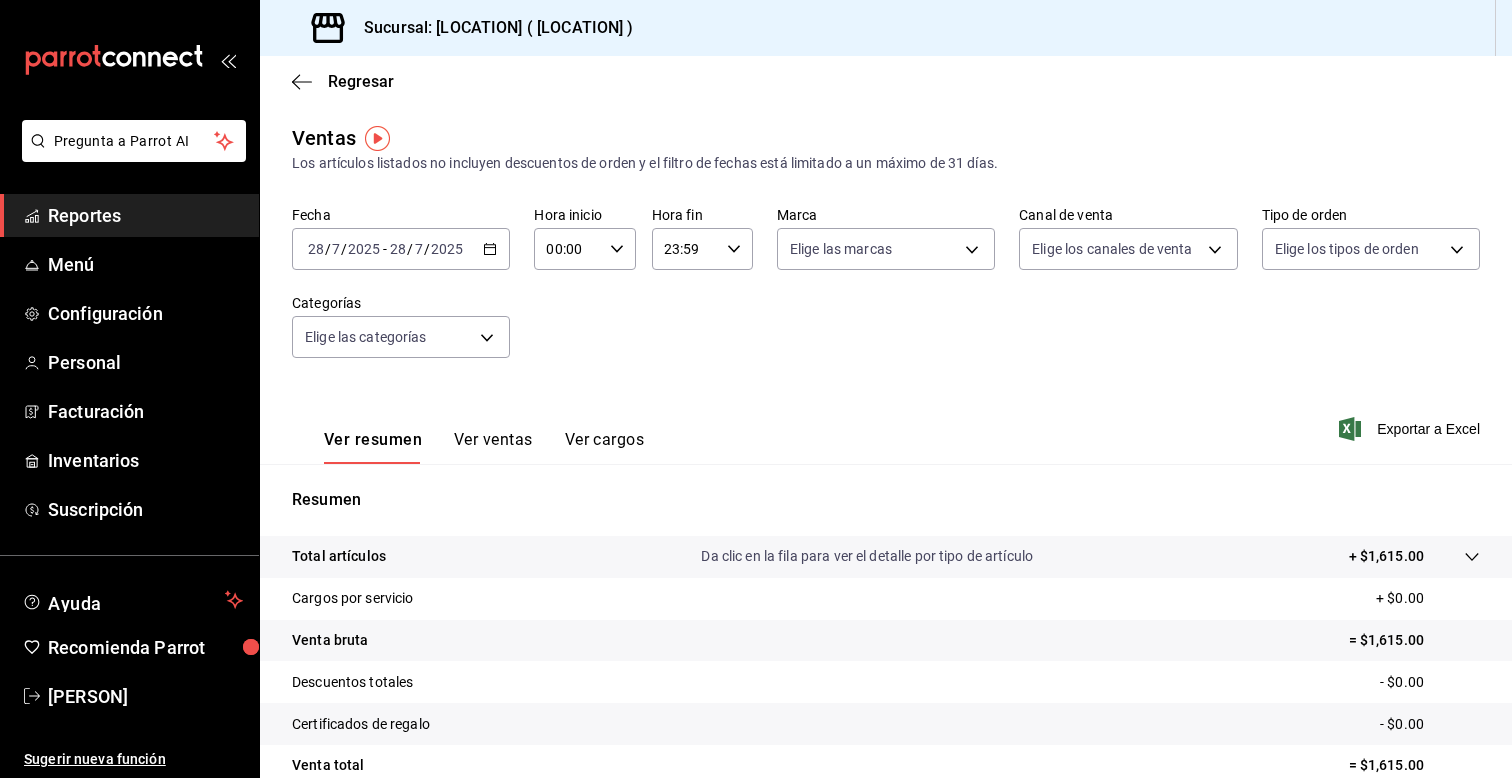 click on "2025-07-28 28 / 7 / 2025 - 2025-07-28 28 / 7 / 2025" at bounding box center (401, 249) 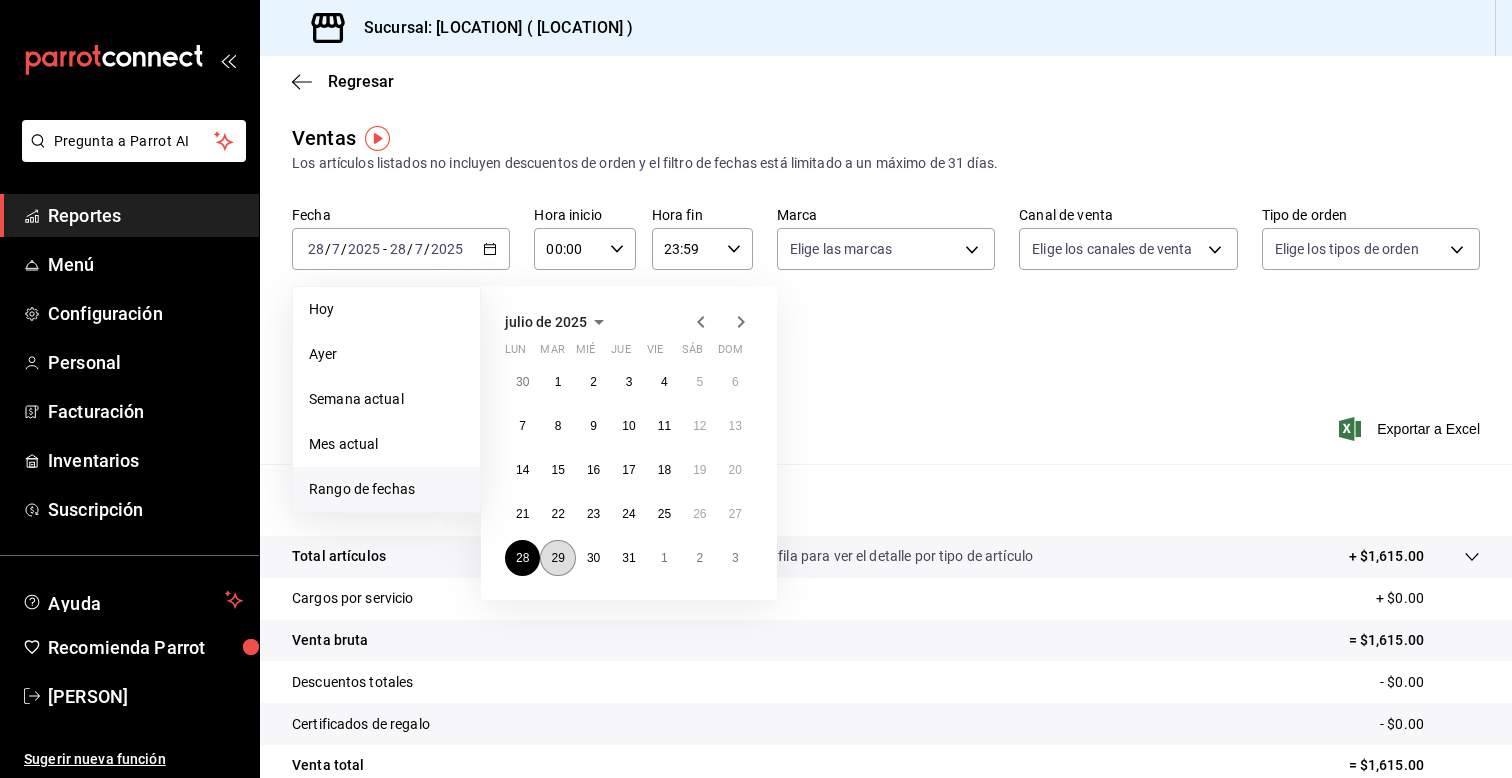 click on "29" at bounding box center [557, 558] 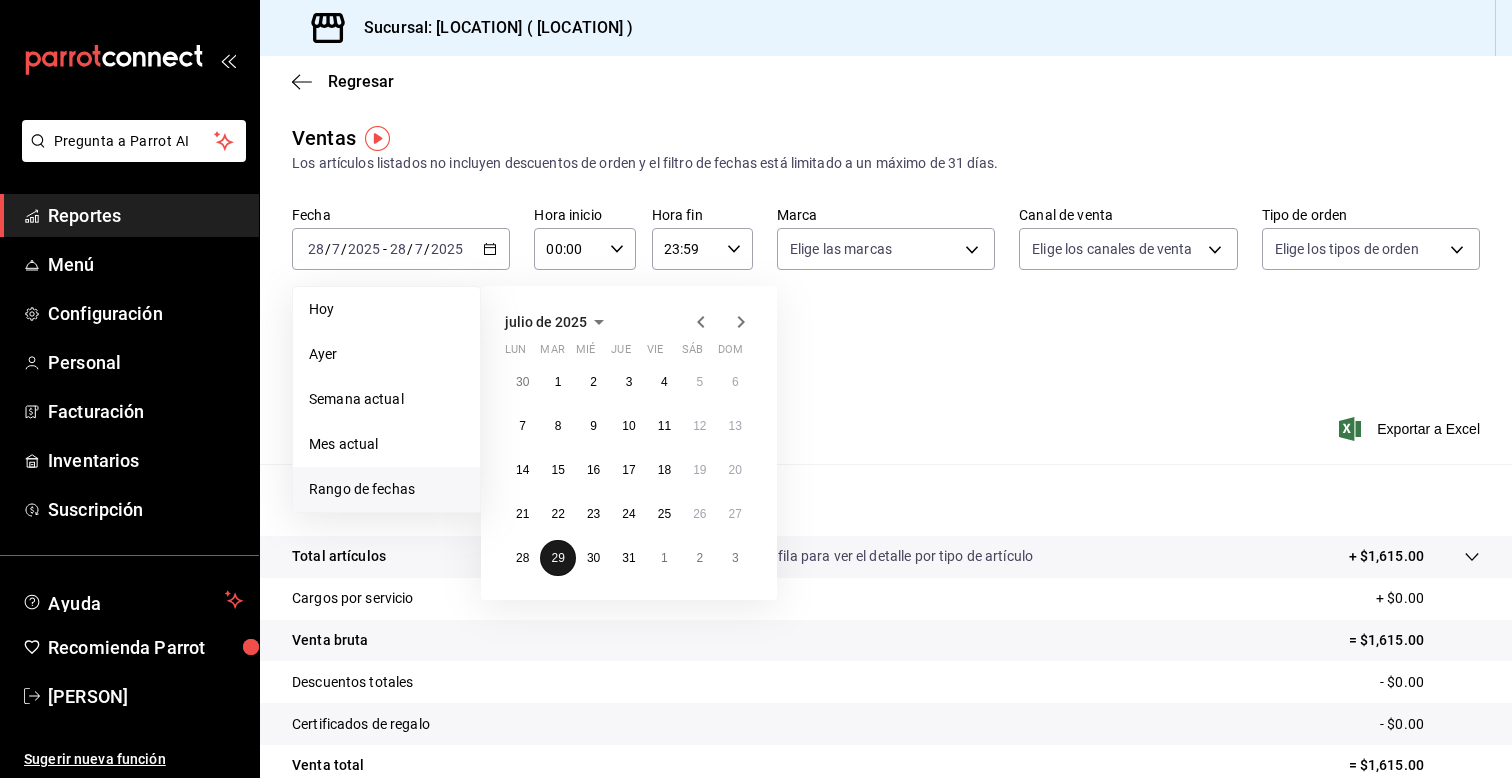 click on "29" at bounding box center [557, 558] 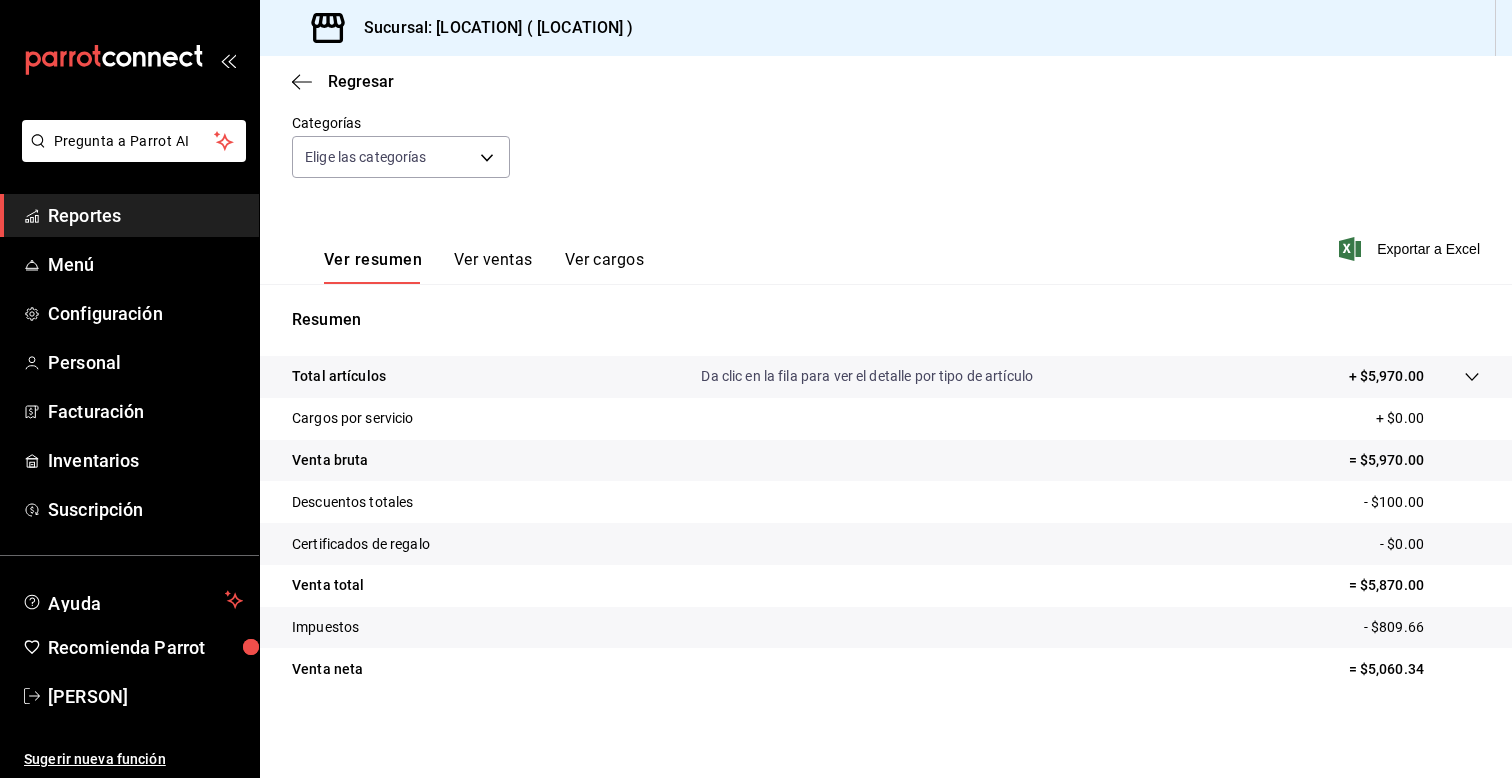 scroll, scrollTop: 0, scrollLeft: 0, axis: both 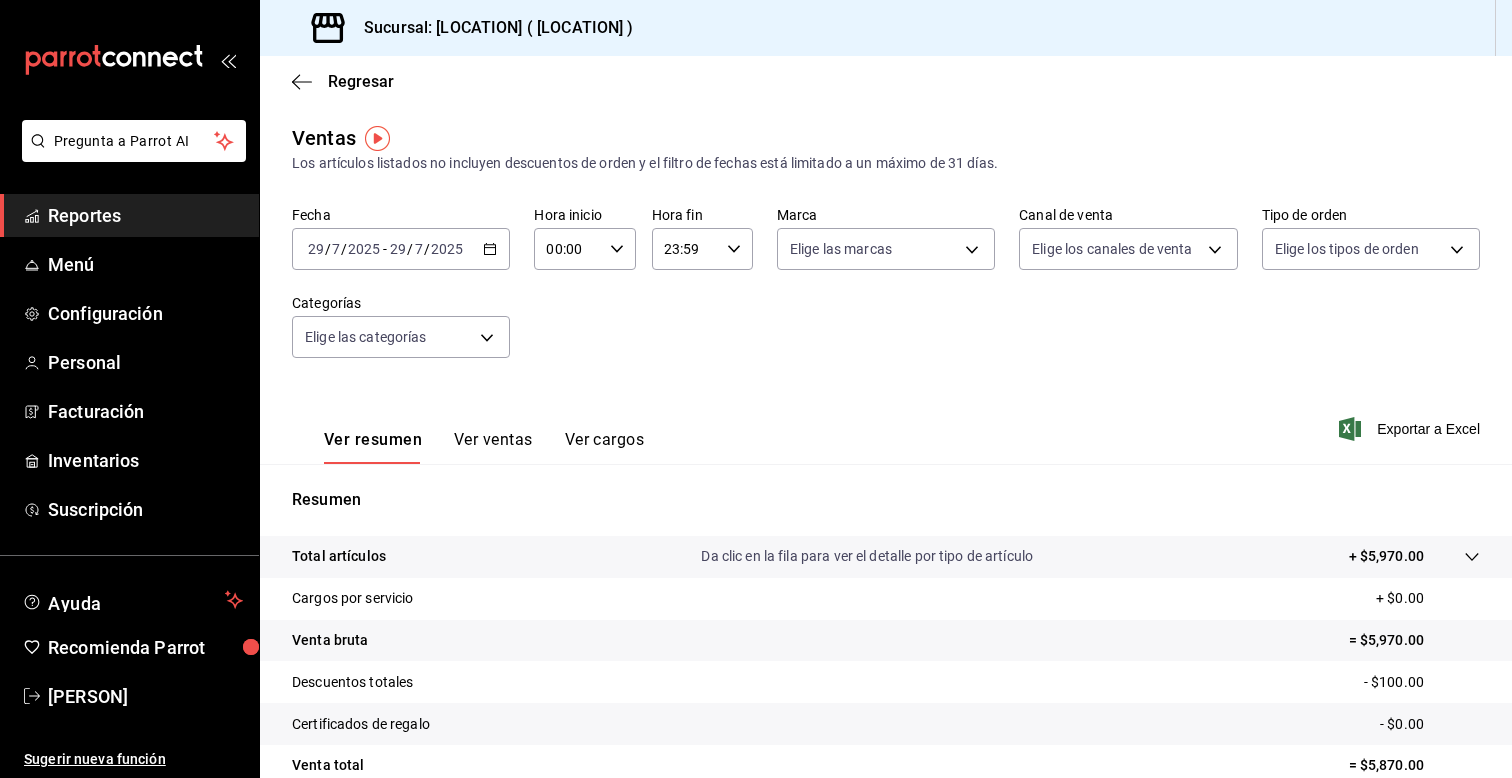 click 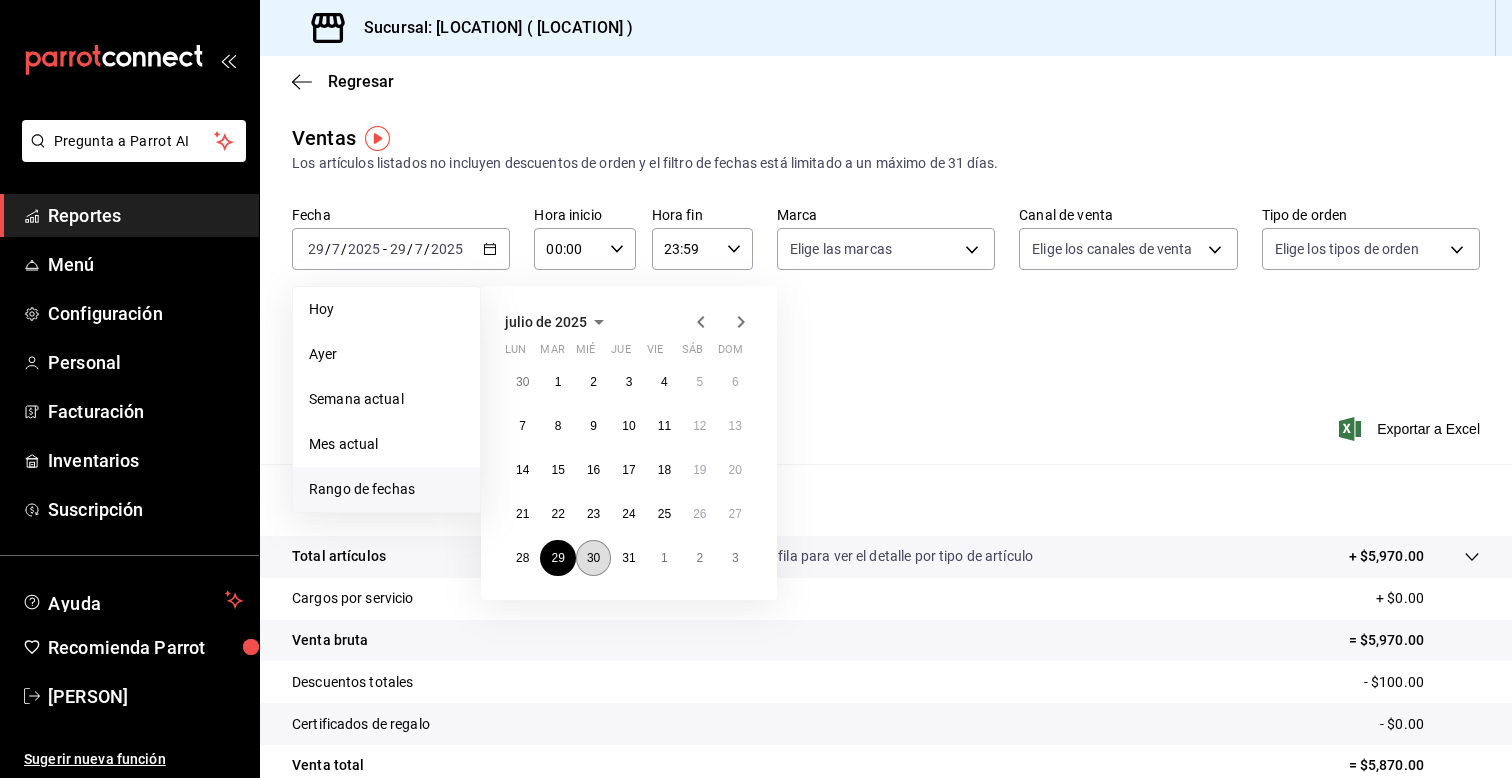 click on "30" at bounding box center (593, 558) 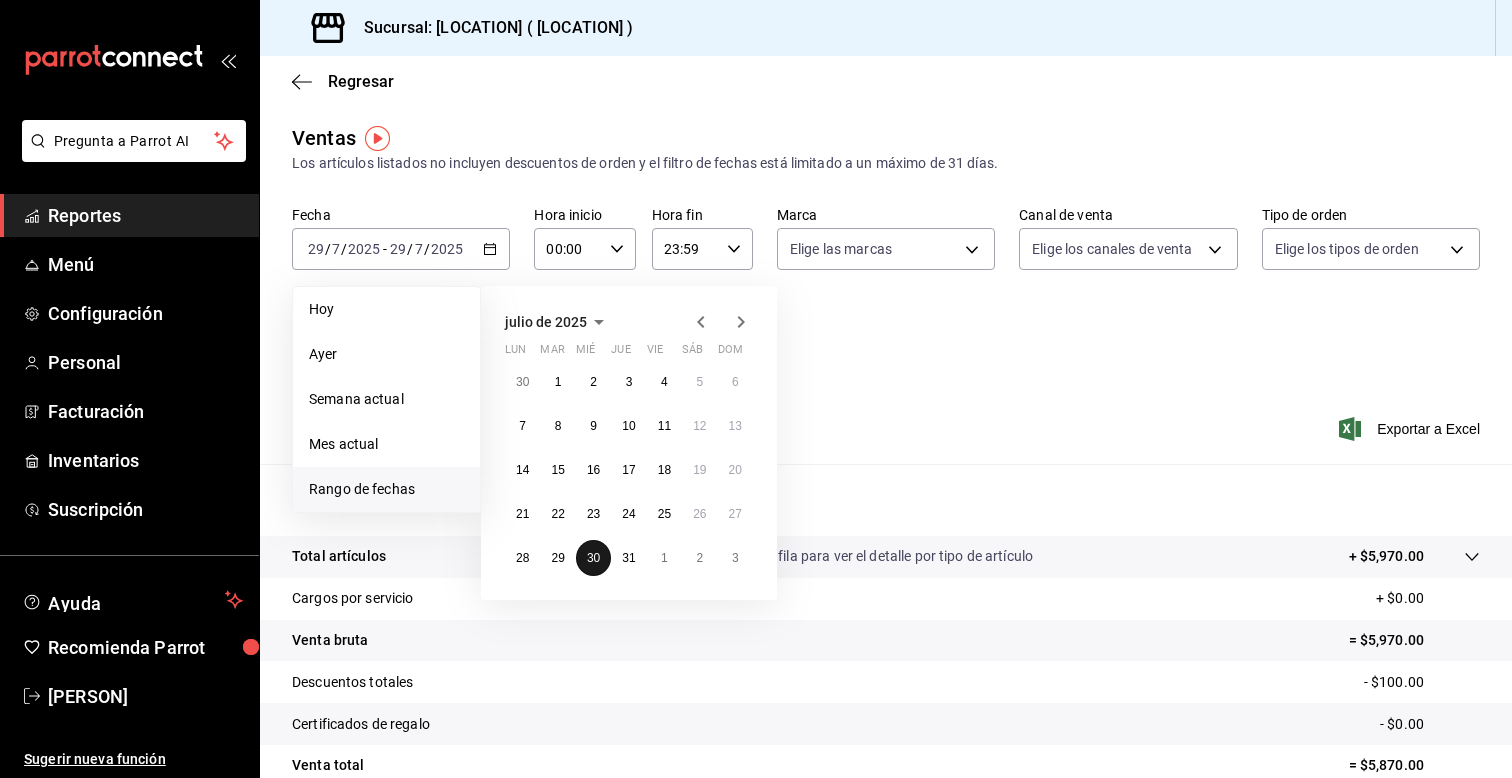 click on "30" at bounding box center [593, 558] 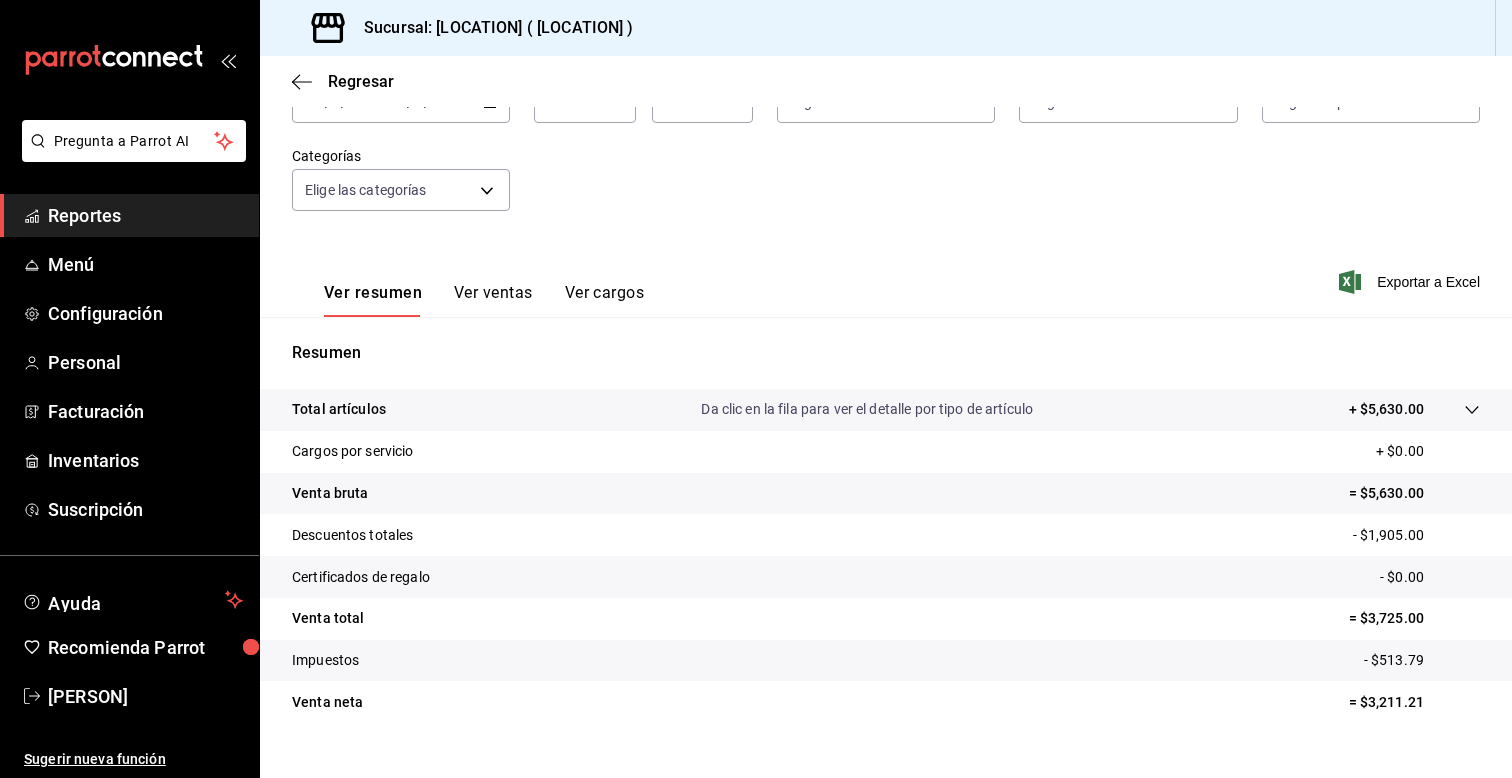 scroll, scrollTop: 0, scrollLeft: 0, axis: both 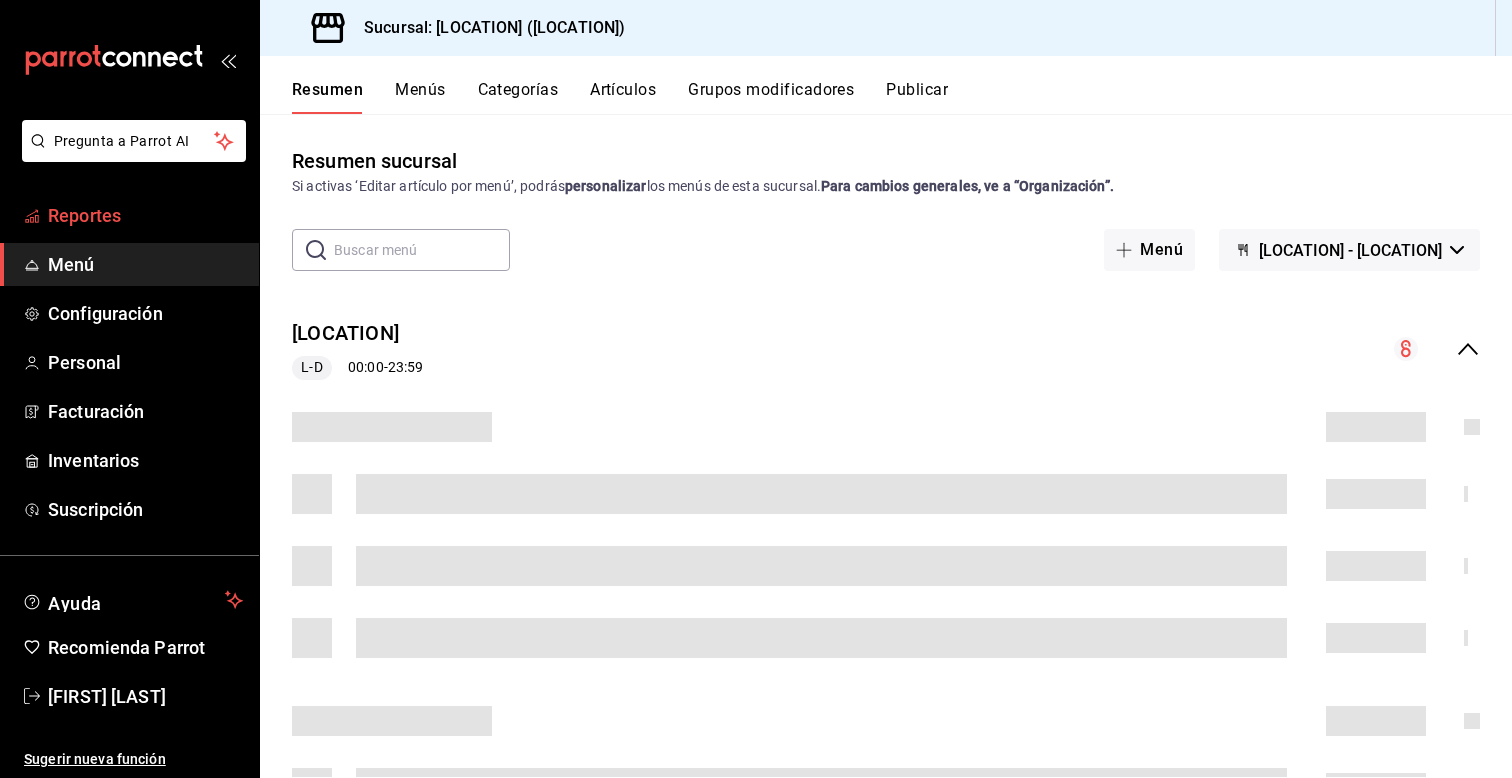 click on "Reportes" at bounding box center (145, 215) 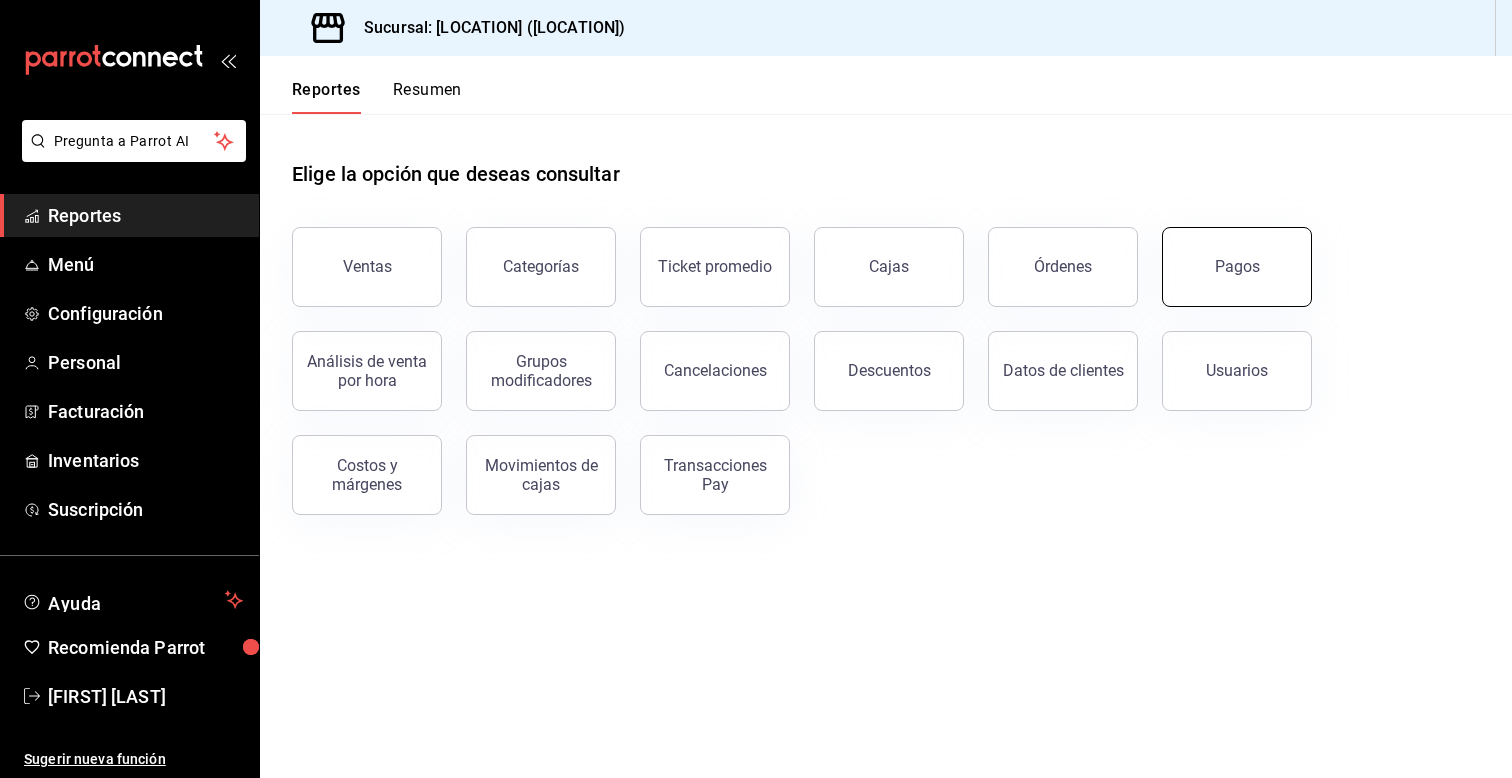 click on "Pagos" at bounding box center [1237, 266] 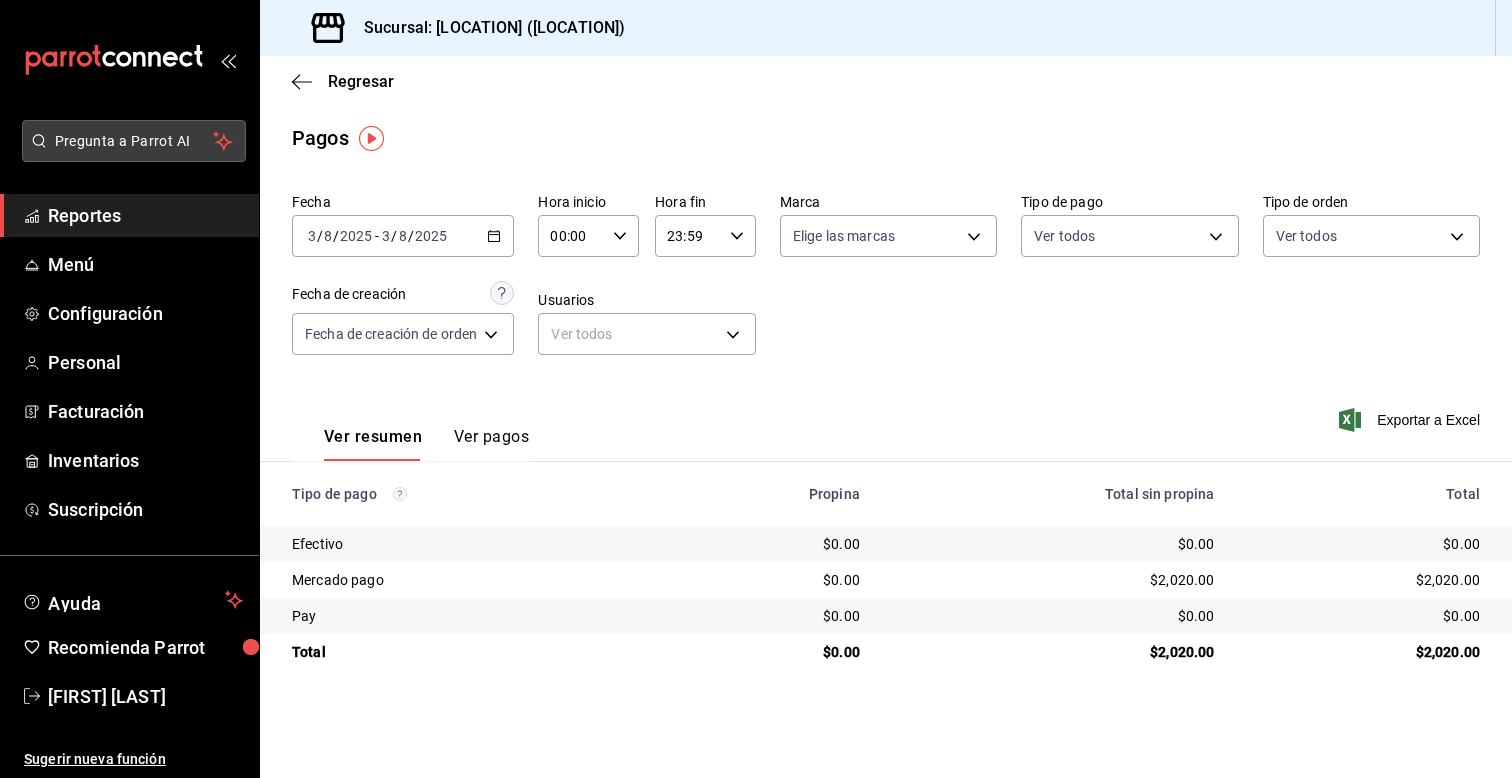 click on "Pregunta a Parrot AI" at bounding box center [134, 141] 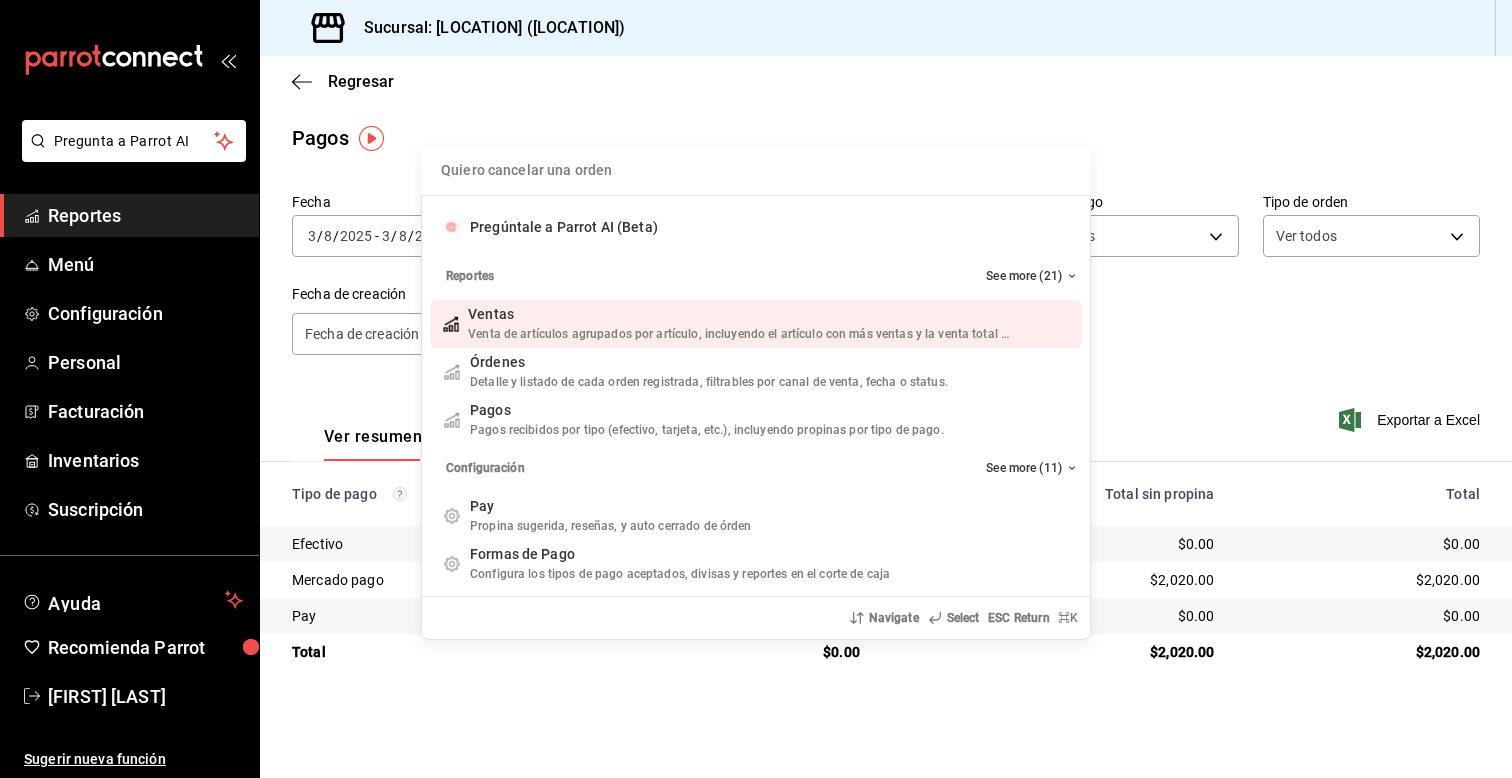 click on "Quiero cancelar una orden Pregúntale a Parrot AI (Beta) Reportes See more (21) Ventas Venta de artículos agrupados por artículo, incluyendo el artículo con más ventas y la venta total por periodo. Add shortcut Órdenes Detalle y listado de cada orden registrada, filtrables por canal de venta, fecha o status. Add shortcut Pagos Pagos recibidos por tipo (efectivo, tarjeta, etc.), incluyendo propinas por tipo de pago. Add shortcut Configuración See more (11) Pay Propina sugerida, reseñas, y auto cerrado de órden Add shortcut Formas de Pago Configura los tipos de pago aceptados, divisas y reportes en el corte de caja Add shortcut Descuentos Configura los descuentos aplicables a órdenes o artículos en el restaurante. Add shortcut Personal Roles Administra los roles de permisos disponibles en tu restaurante Add shortcut Usuarios Administra los usuarios, sus accesos y permisos así como notificaciones. Add shortcut Referidos Referidos Refiérenos a través de WhatsApp y recibe 1 mes gratis de suscripción" at bounding box center (756, 389) 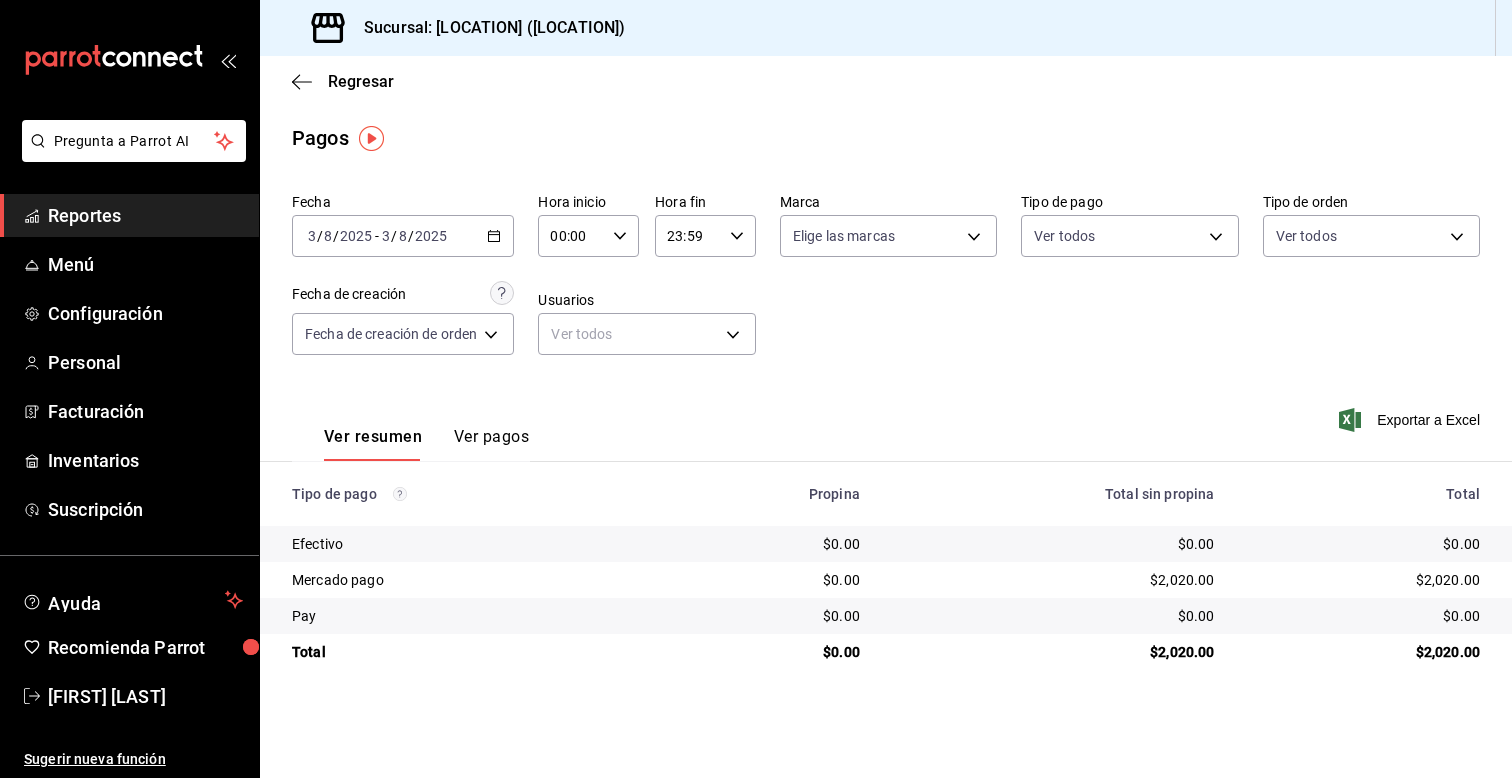 click on "Reportes" at bounding box center (145, 215) 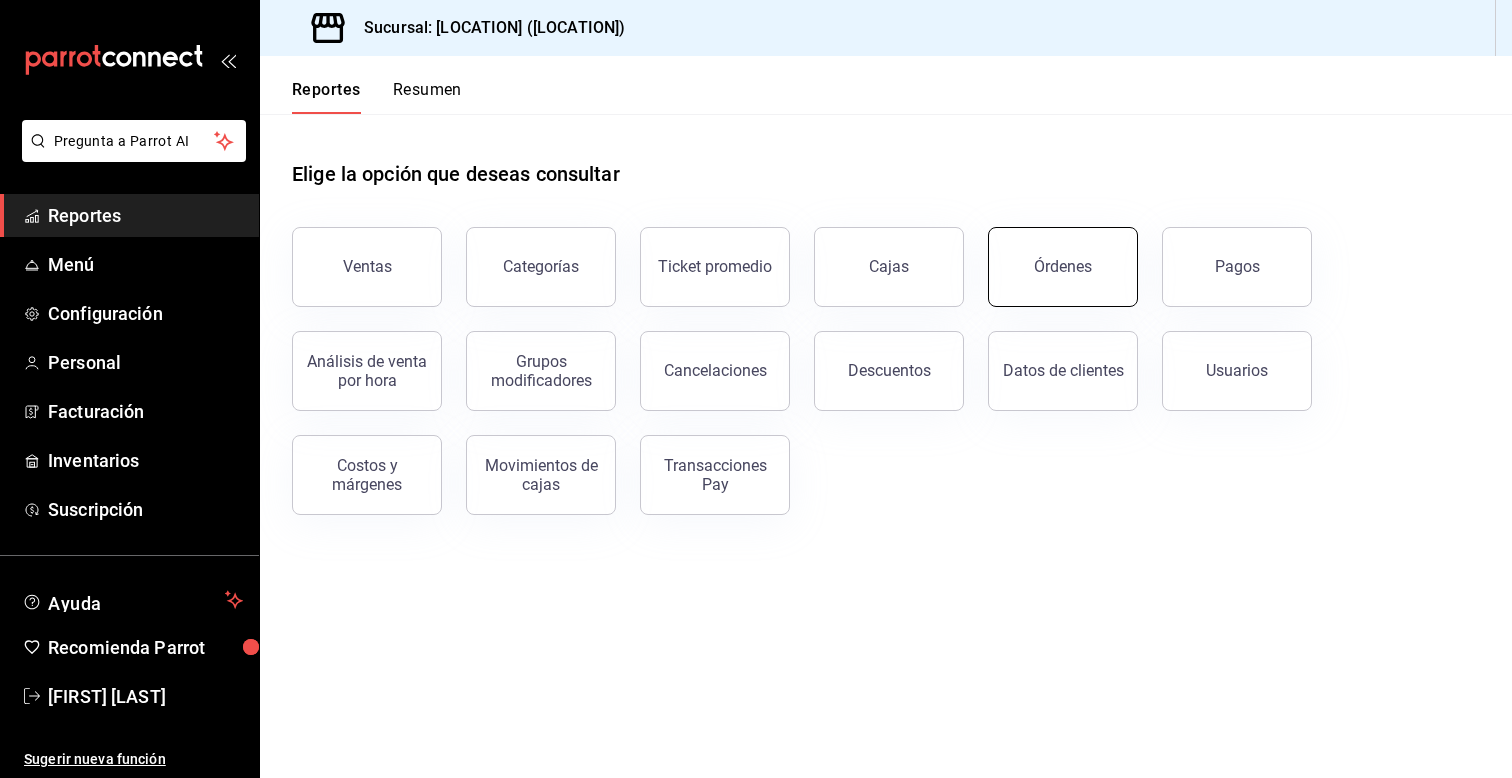 click on "Órdenes" at bounding box center [1063, 267] 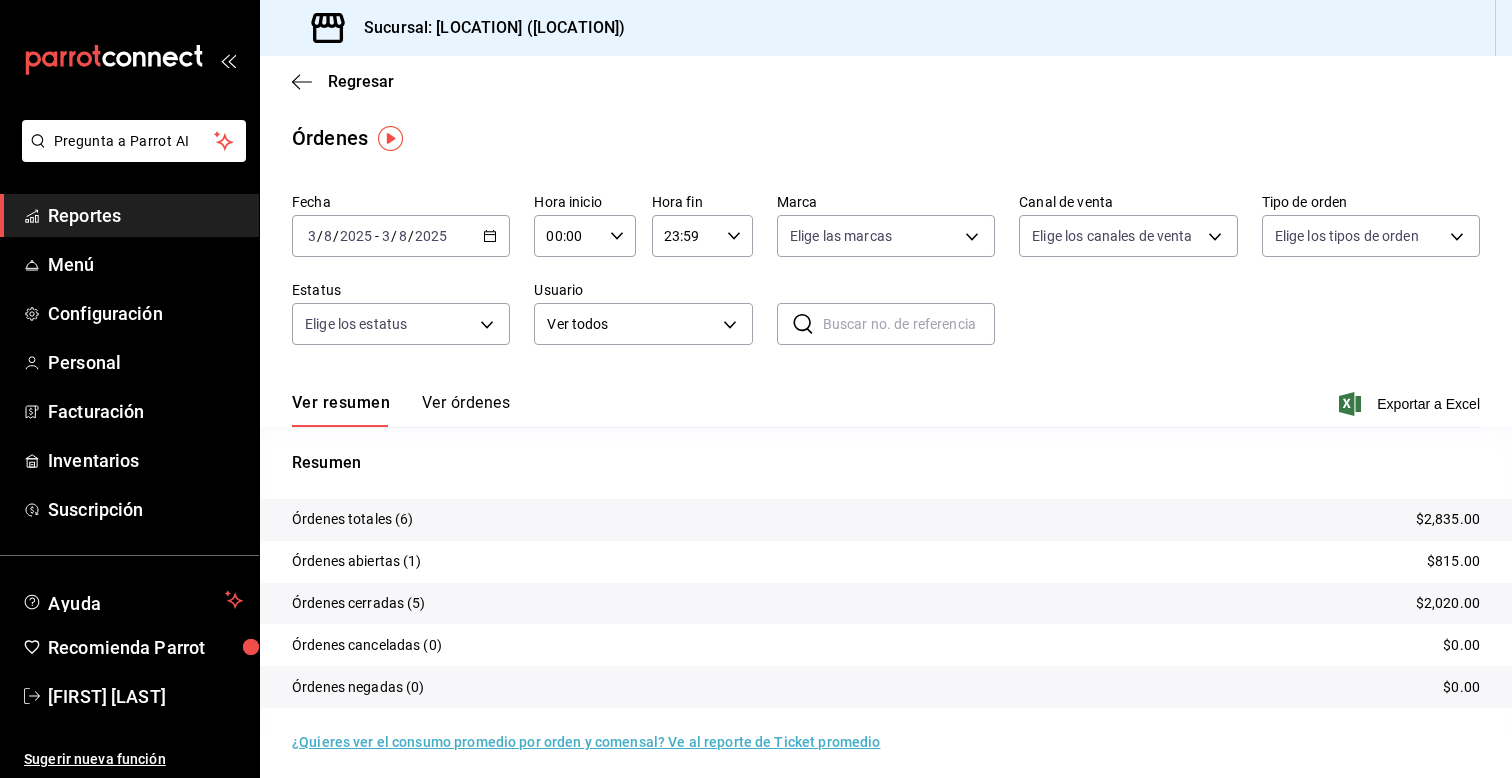 click on "Reportes" at bounding box center (145, 215) 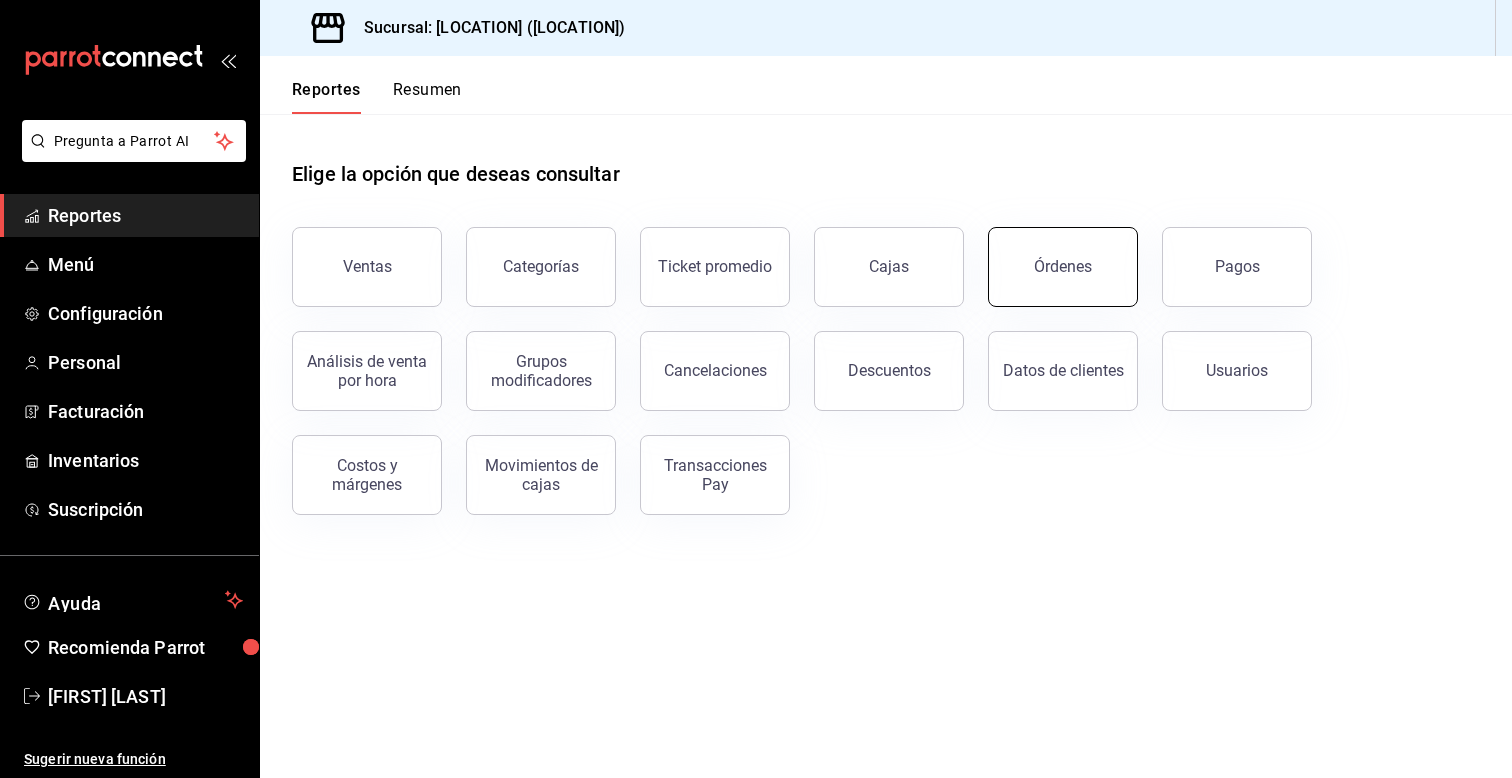 click on "Órdenes" at bounding box center [1063, 267] 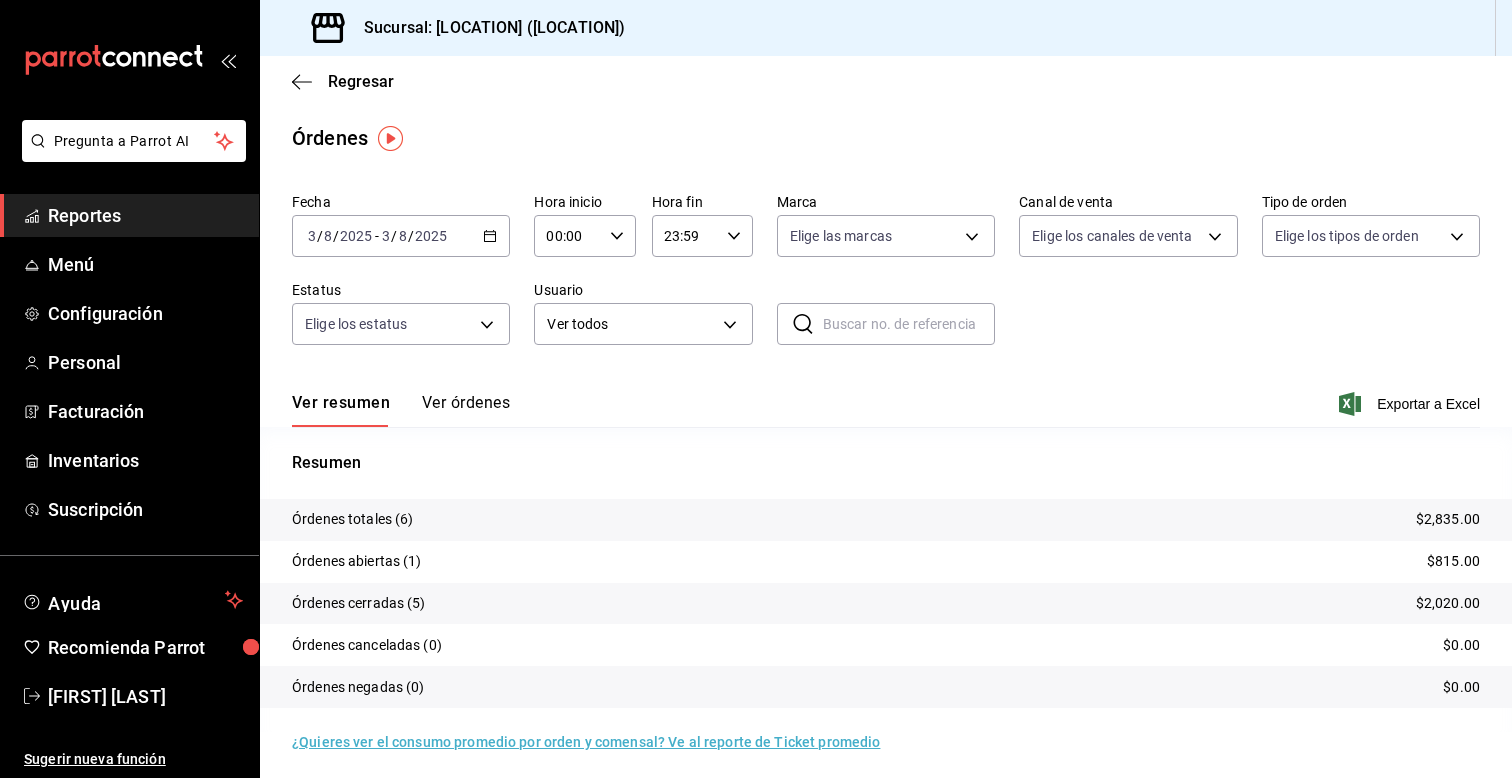 click on "Reportes" at bounding box center [145, 215] 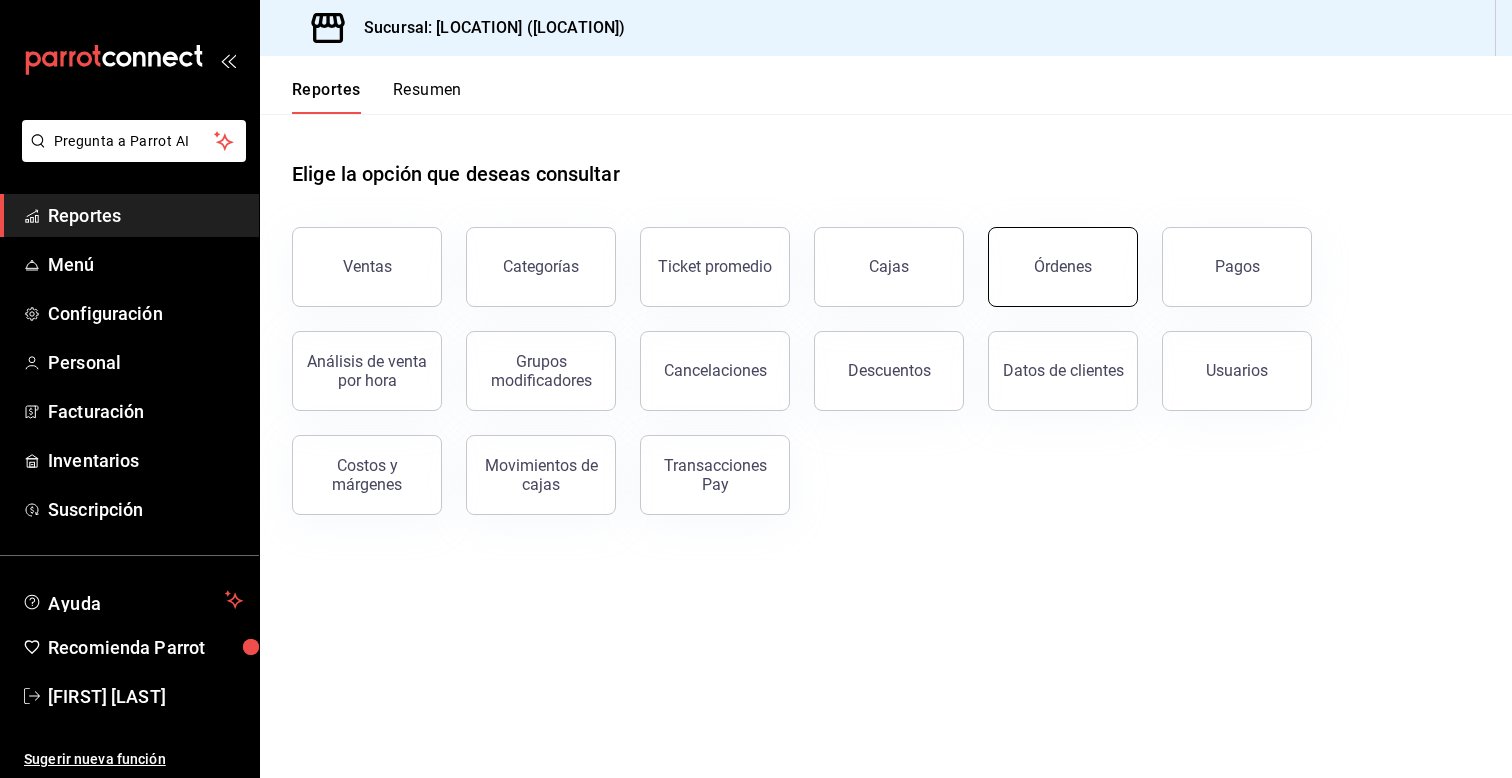 click on "Órdenes" at bounding box center (1063, 267) 